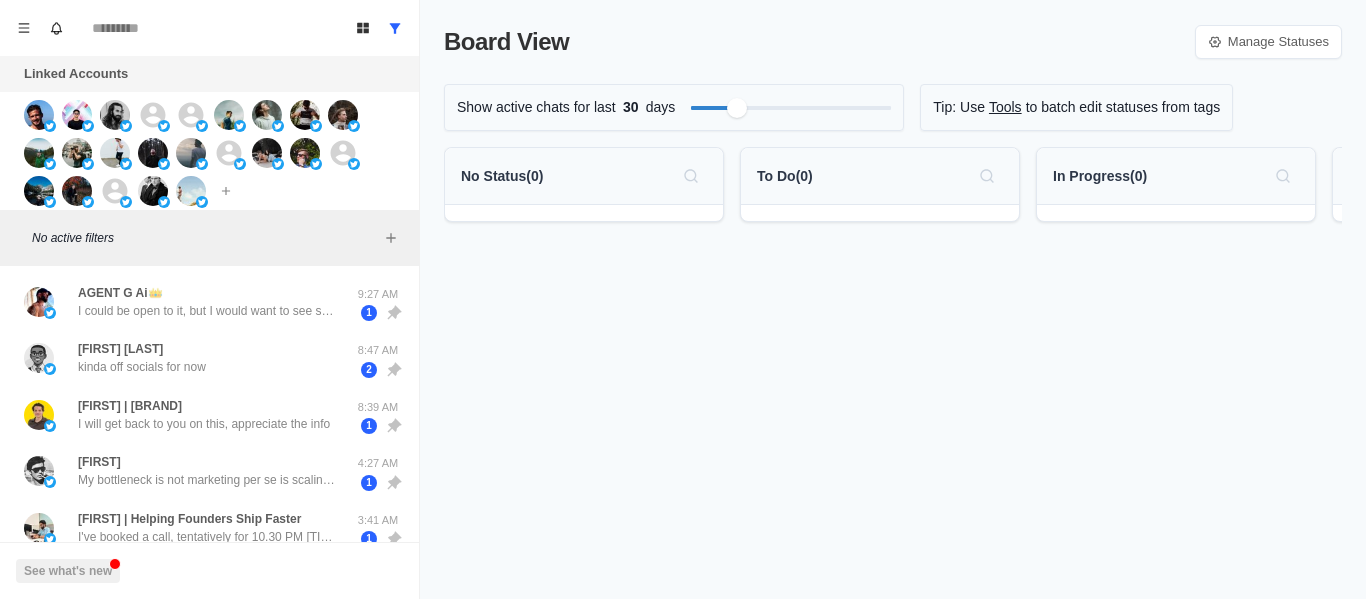 scroll, scrollTop: 0, scrollLeft: 0, axis: both 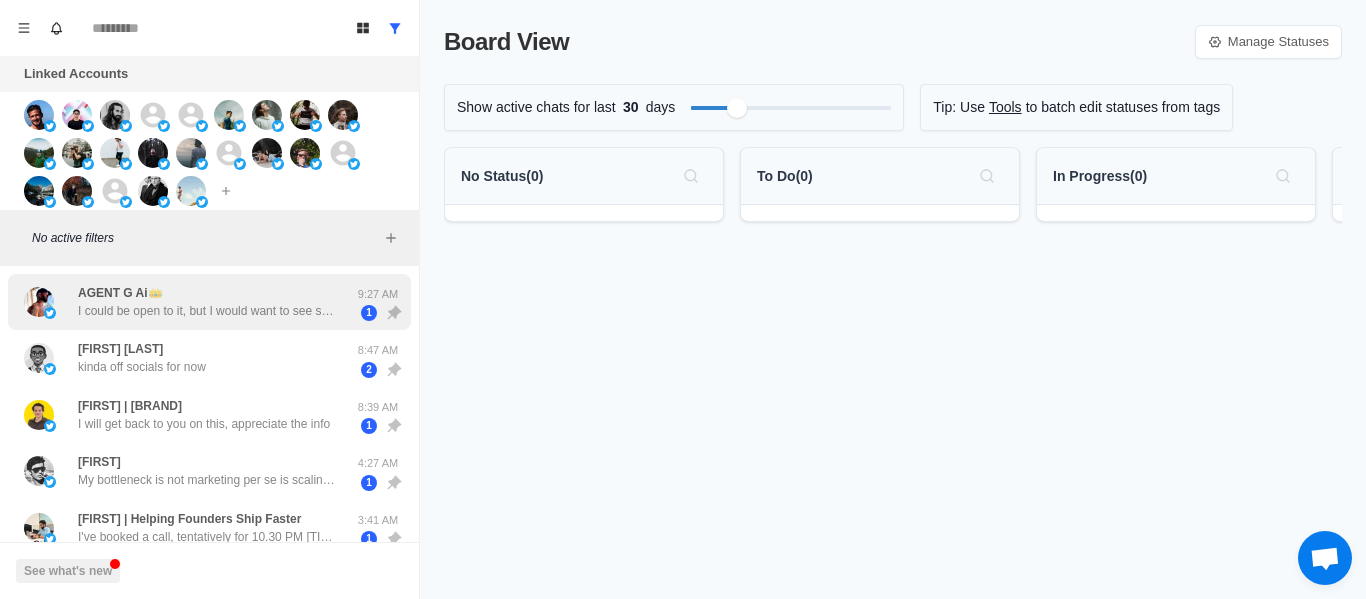 click on "[BRAND] I could be open to it, but I would want to see some results before sending any money to a stranger over the Internet so I just wanna make sure that I am clear about my expectations so I don’t waste your time.
Also have six guys so far that are working for me doing it the commission went 9:27 AM 1" at bounding box center [209, 302] 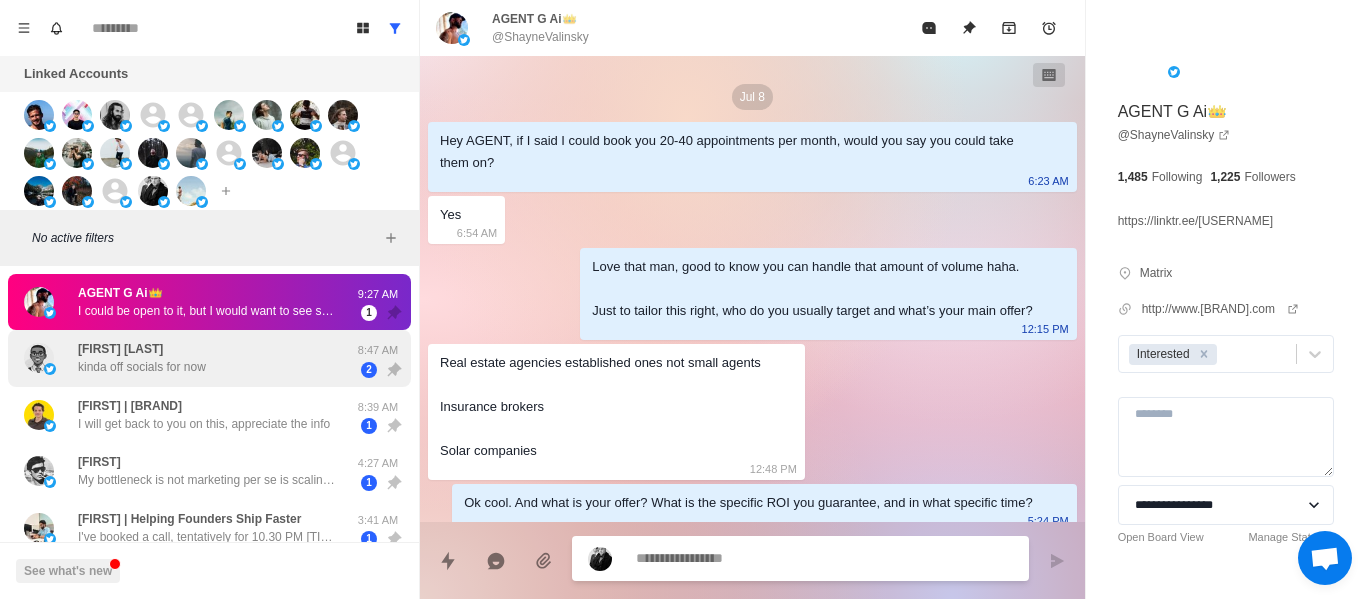 scroll, scrollTop: 100, scrollLeft: 0, axis: vertical 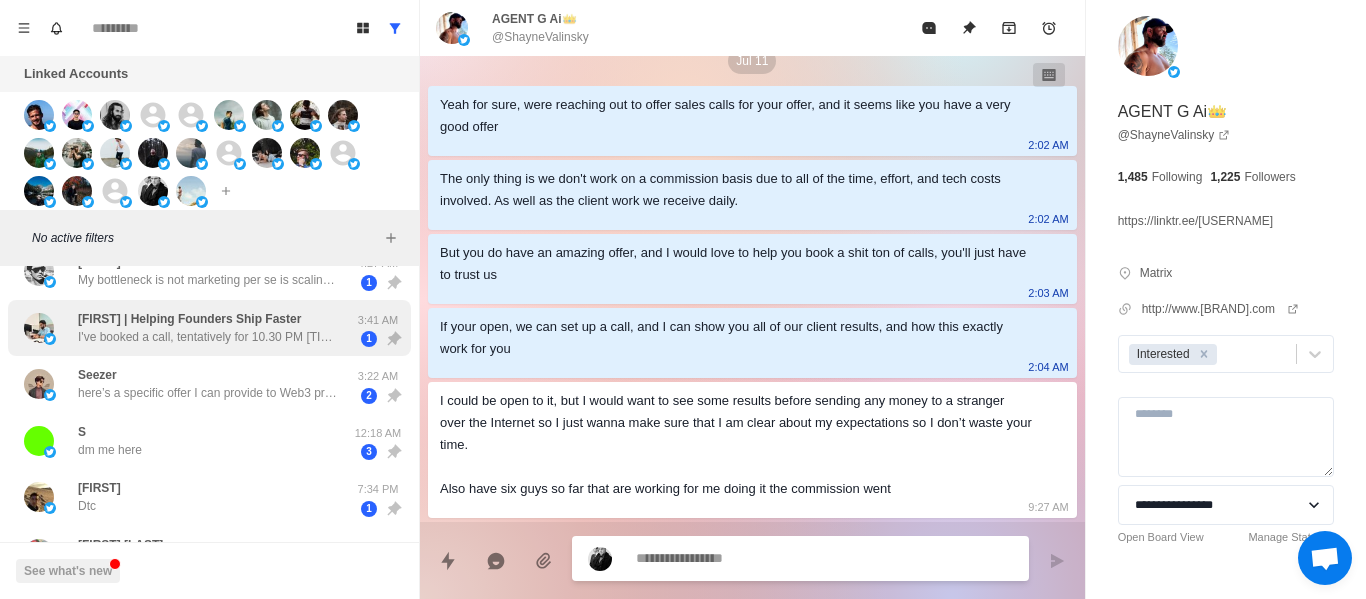 click on "I've booked a call, tentatively for 10.30 PM [TIMEZONE] (my timezone) - in case there's a change, I'll share a heads up :)" at bounding box center (208, 337) 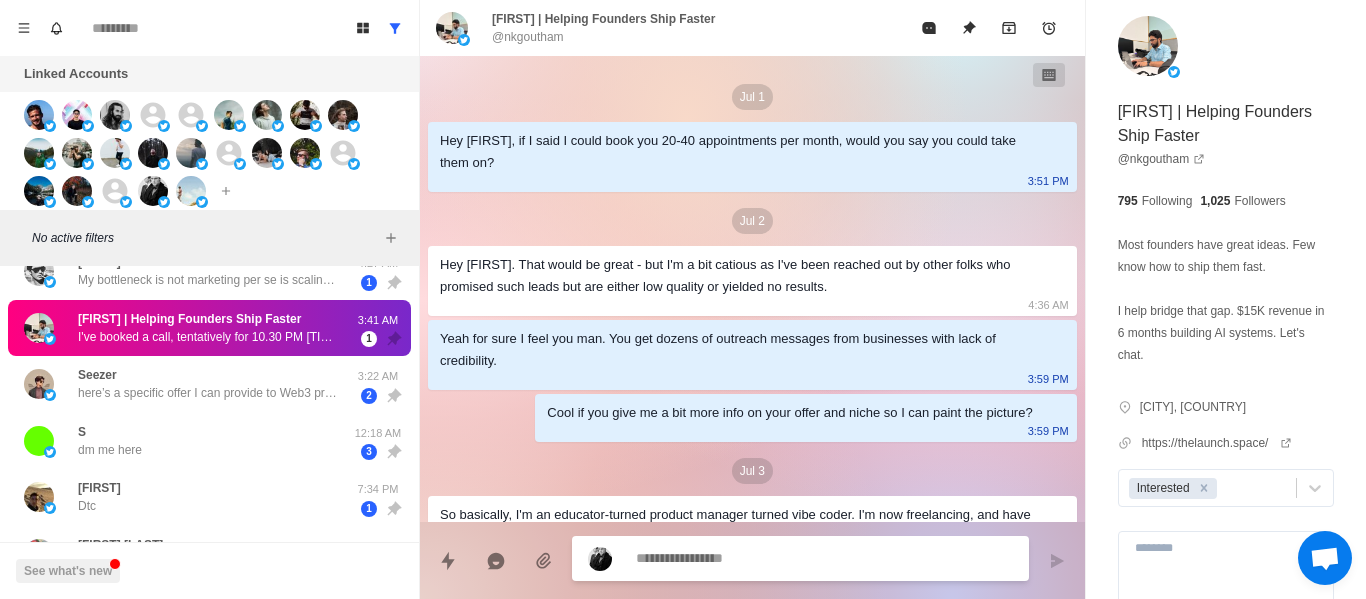 scroll, scrollTop: 1070, scrollLeft: 0, axis: vertical 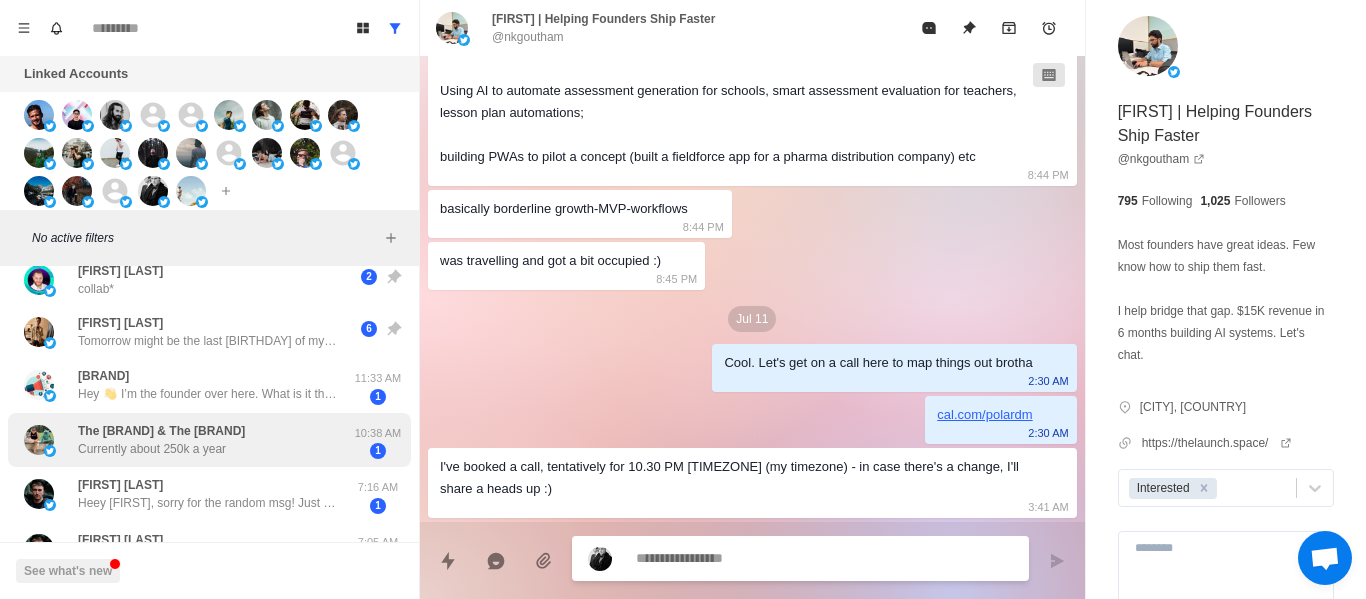 click on "The [BRAND] & The [BRAND]" at bounding box center [161, 431] 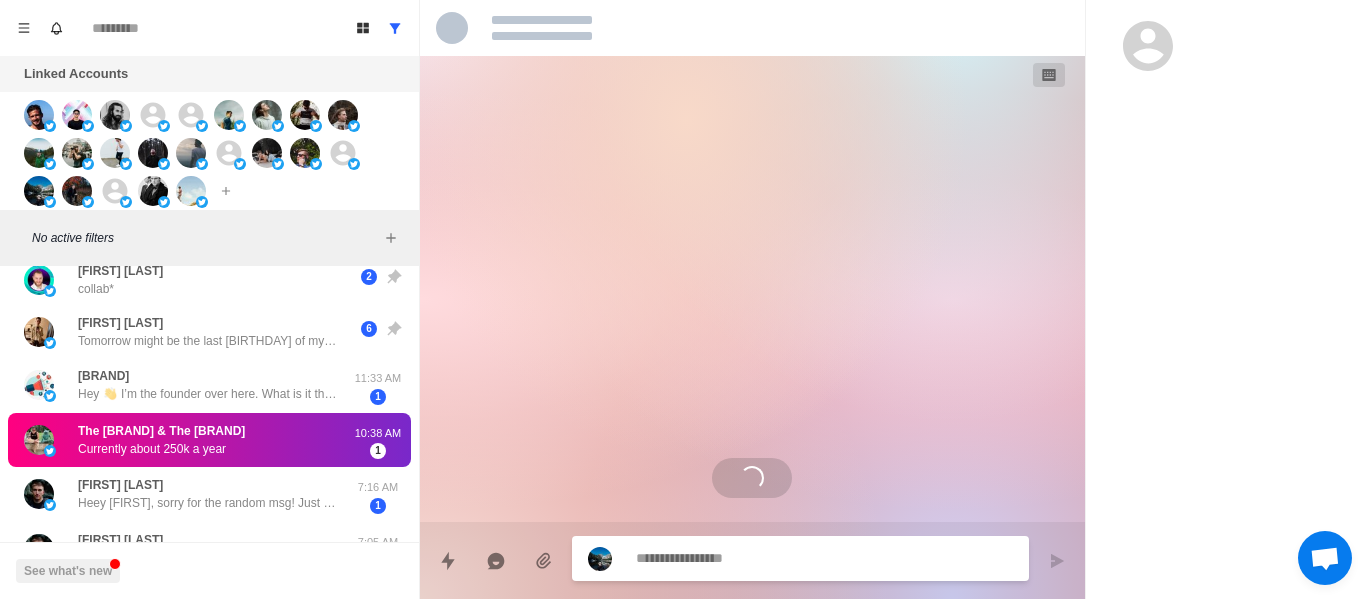 scroll, scrollTop: 0, scrollLeft: 0, axis: both 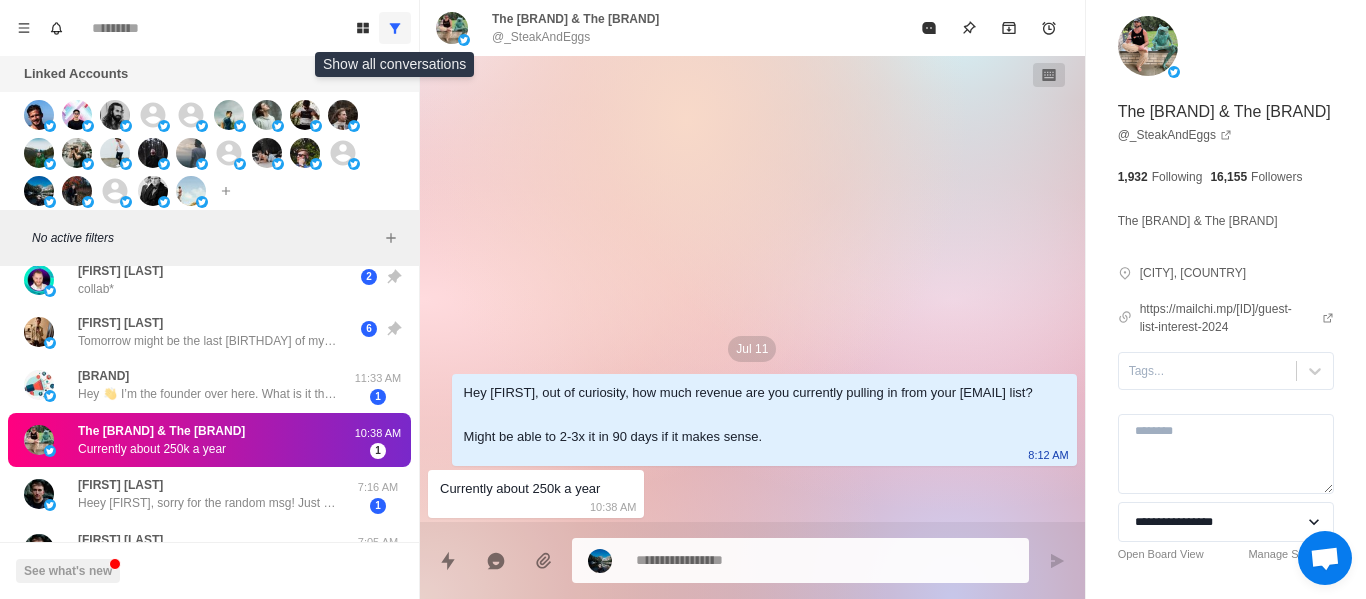 click 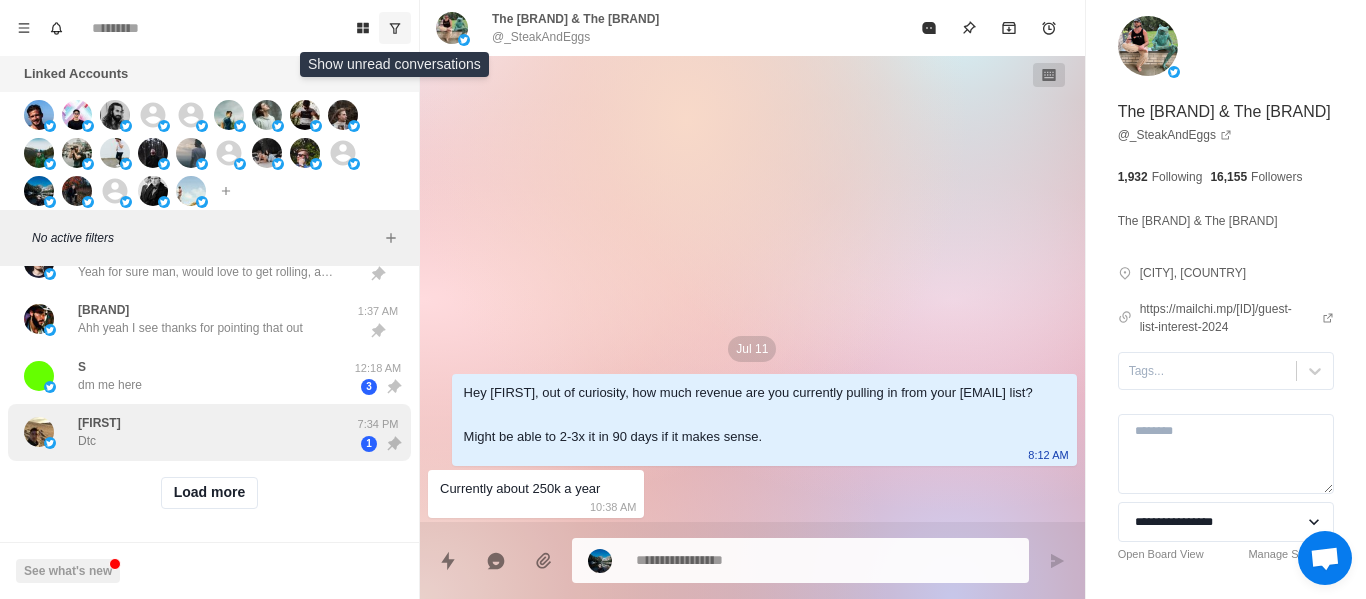 scroll, scrollTop: 963, scrollLeft: 0, axis: vertical 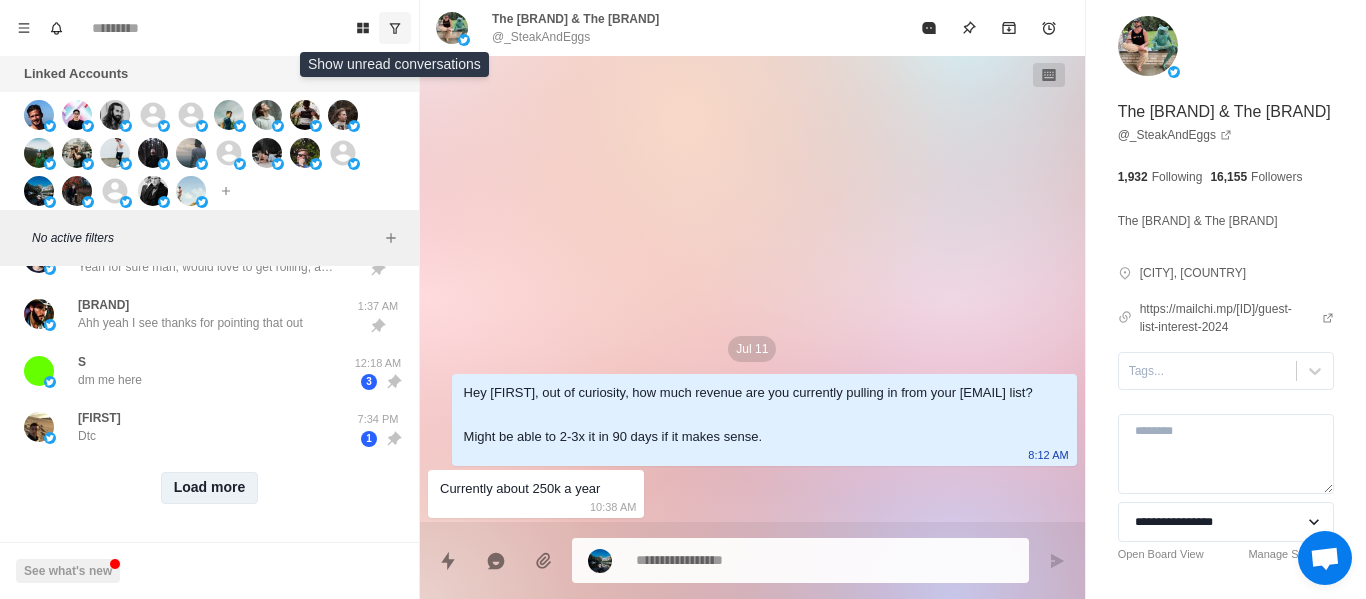 click on "Load more" at bounding box center [210, 488] 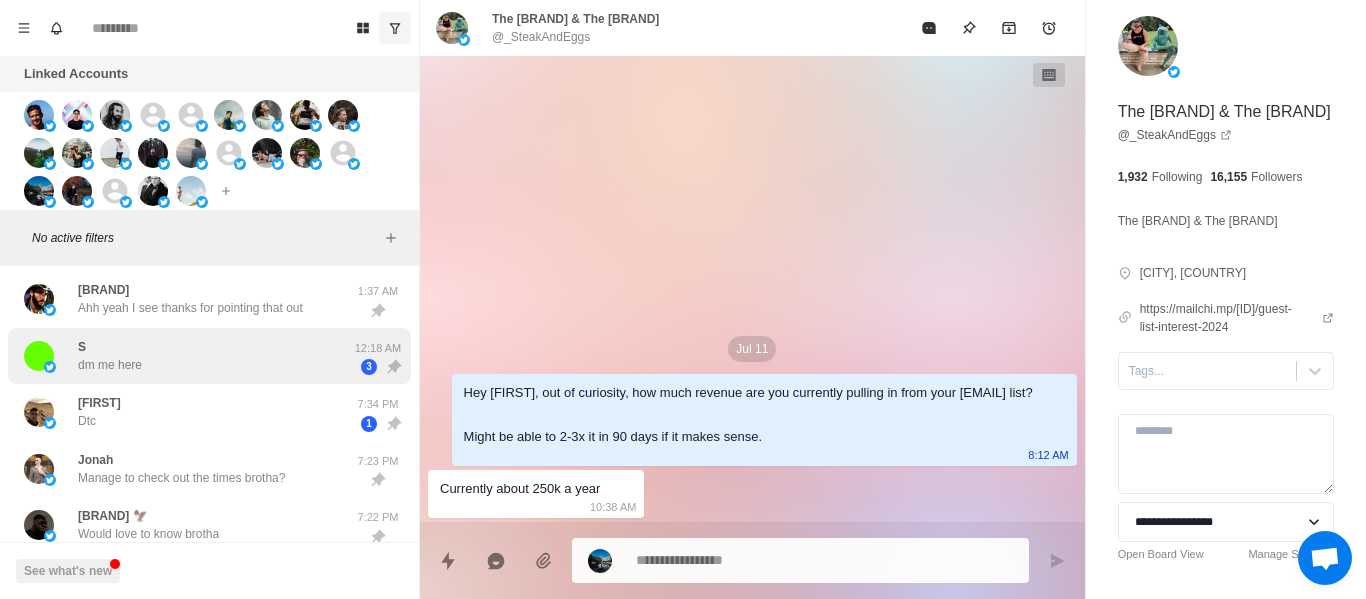 click on "[BRAND] Ahh yeah I see thanks for pointing that out" at bounding box center [190, 299] 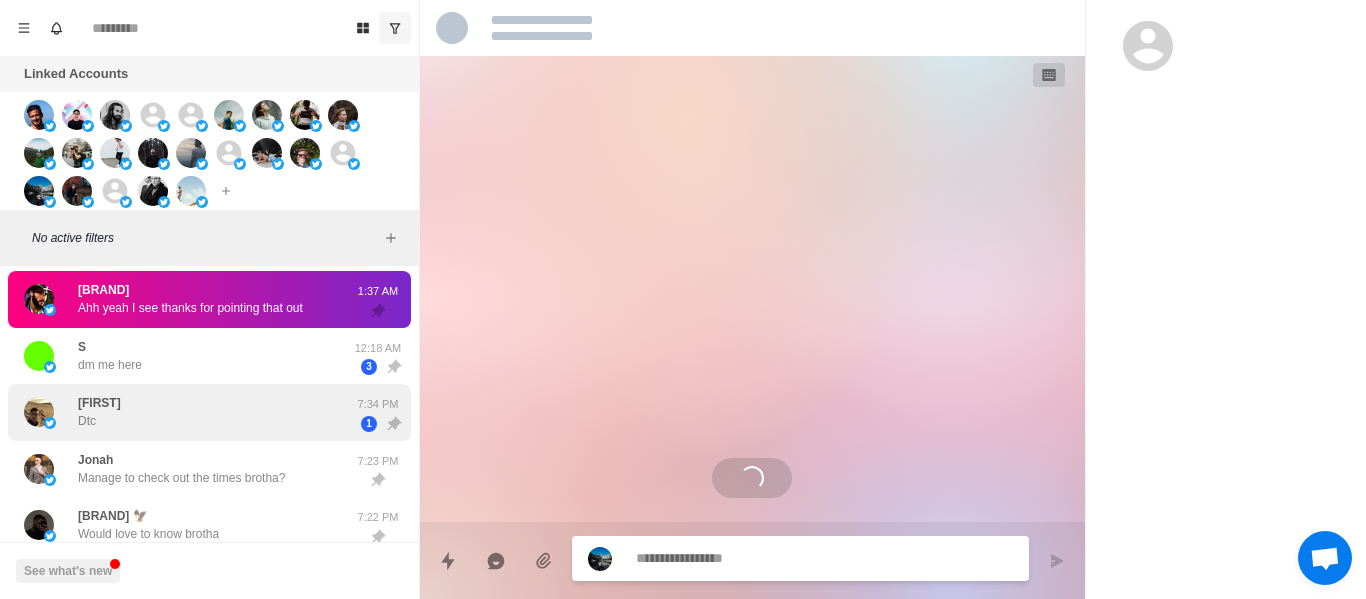 scroll, scrollTop: 1170, scrollLeft: 0, axis: vertical 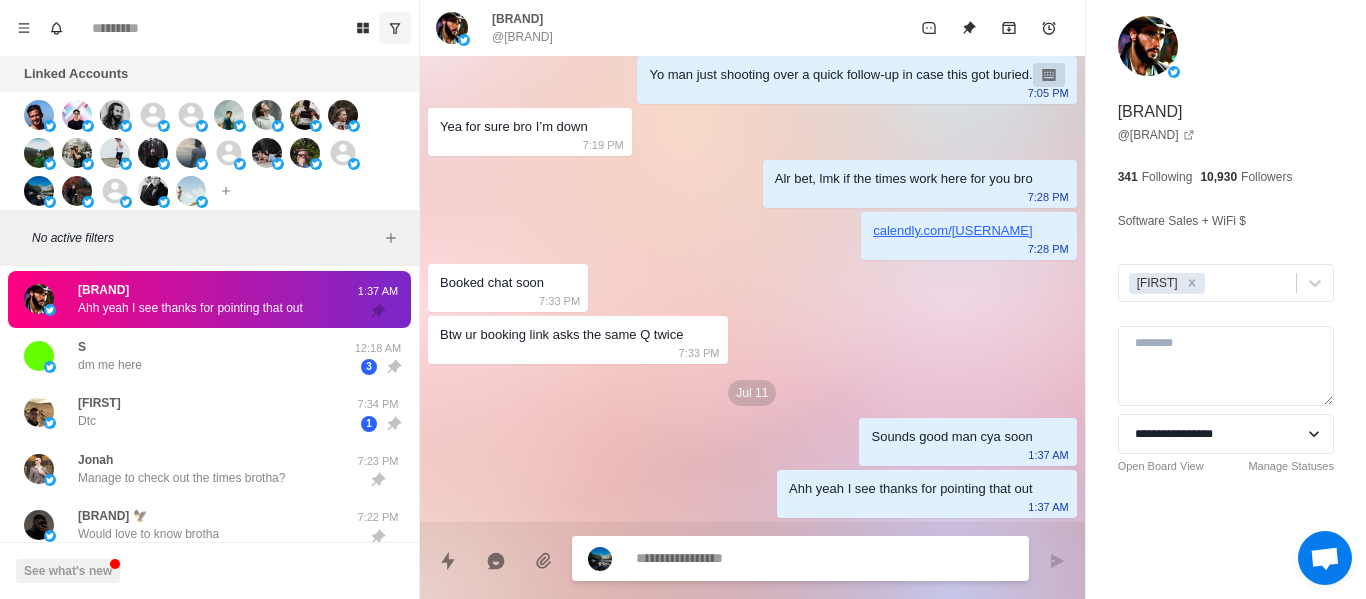 click at bounding box center [824, 558] 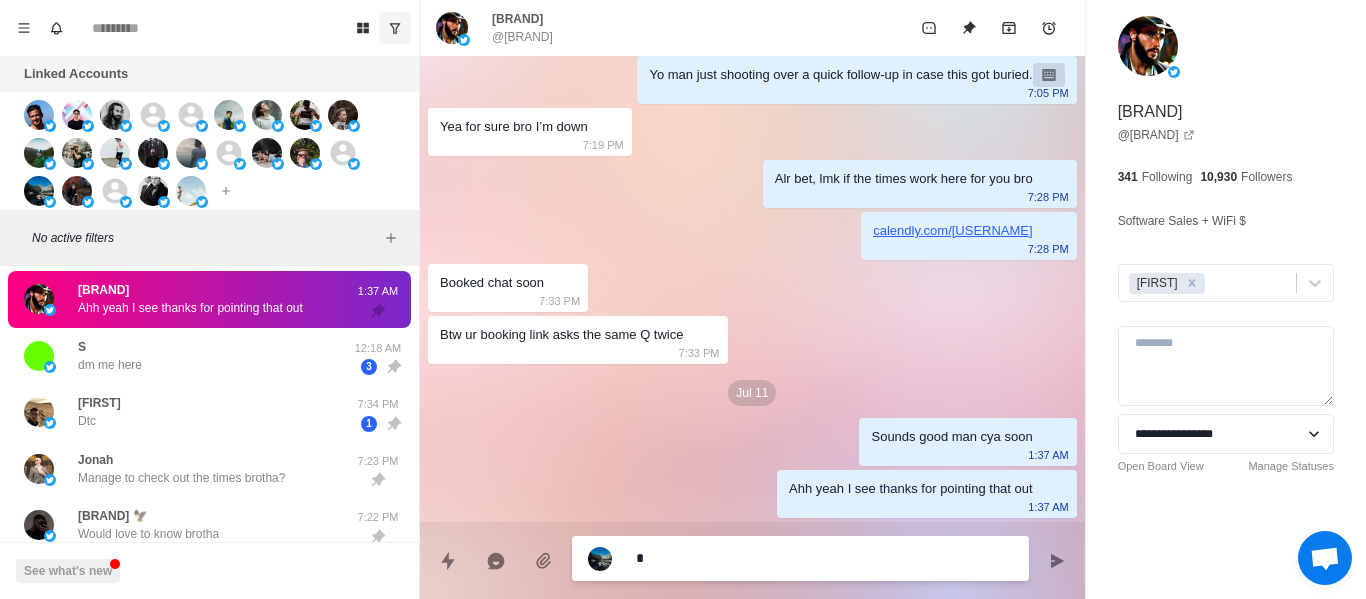 type on "*" 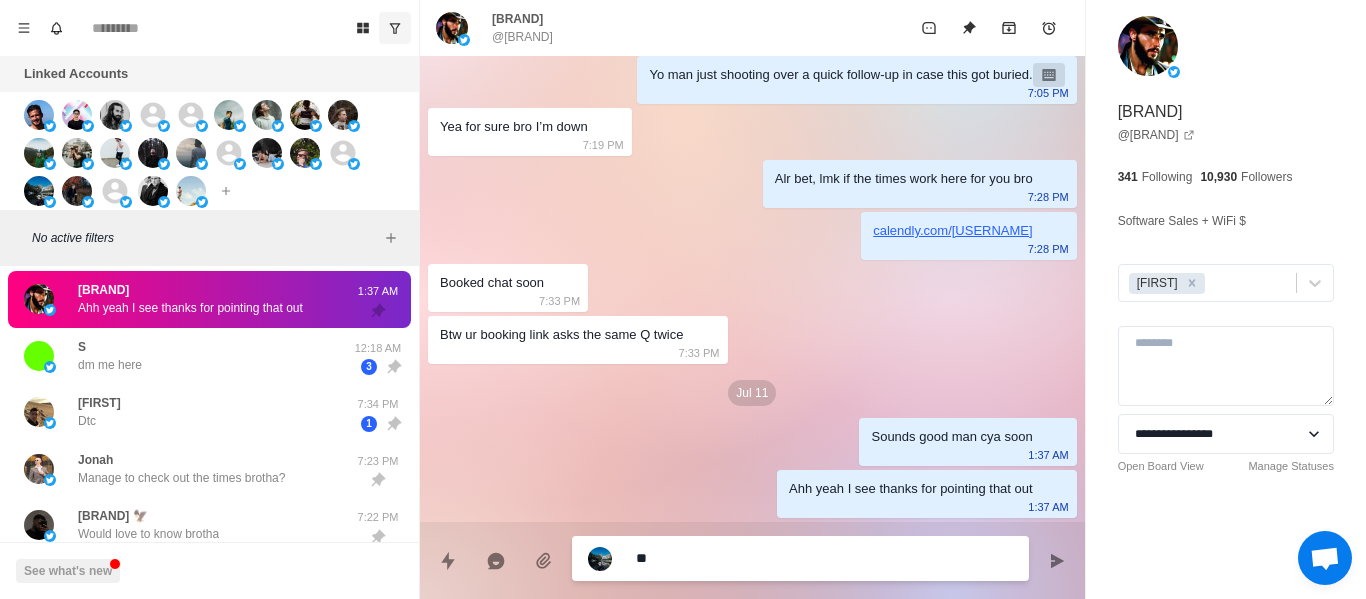 type on "*" 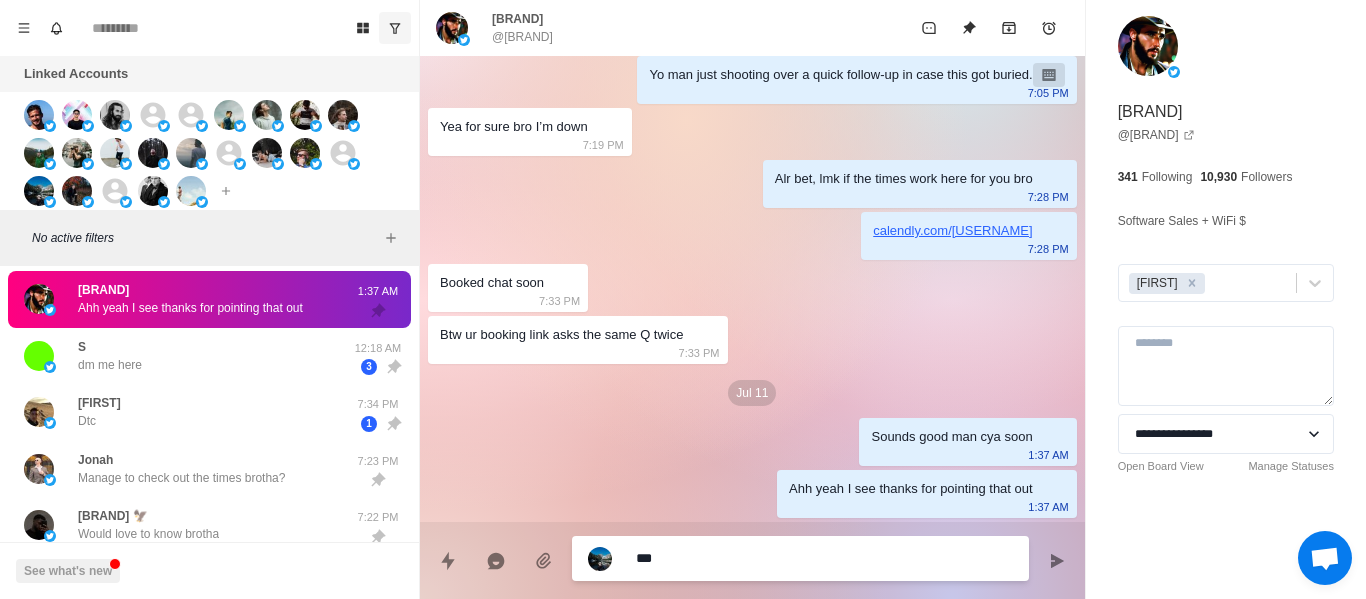 type on "*" 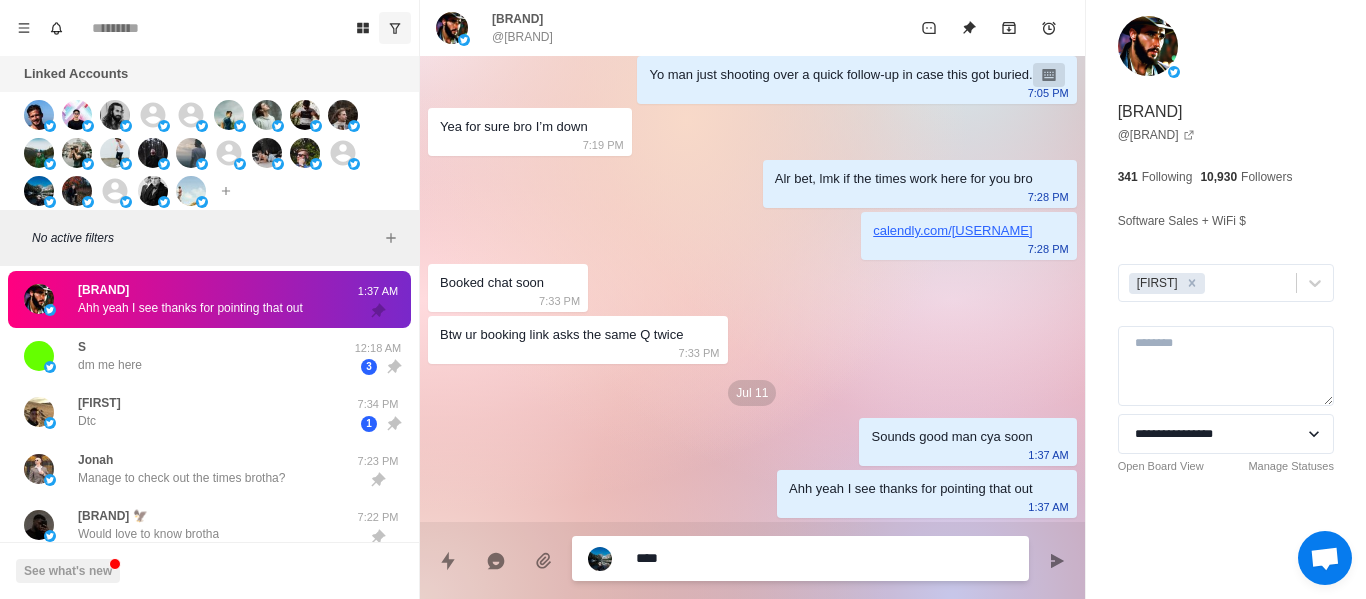 type on "*" 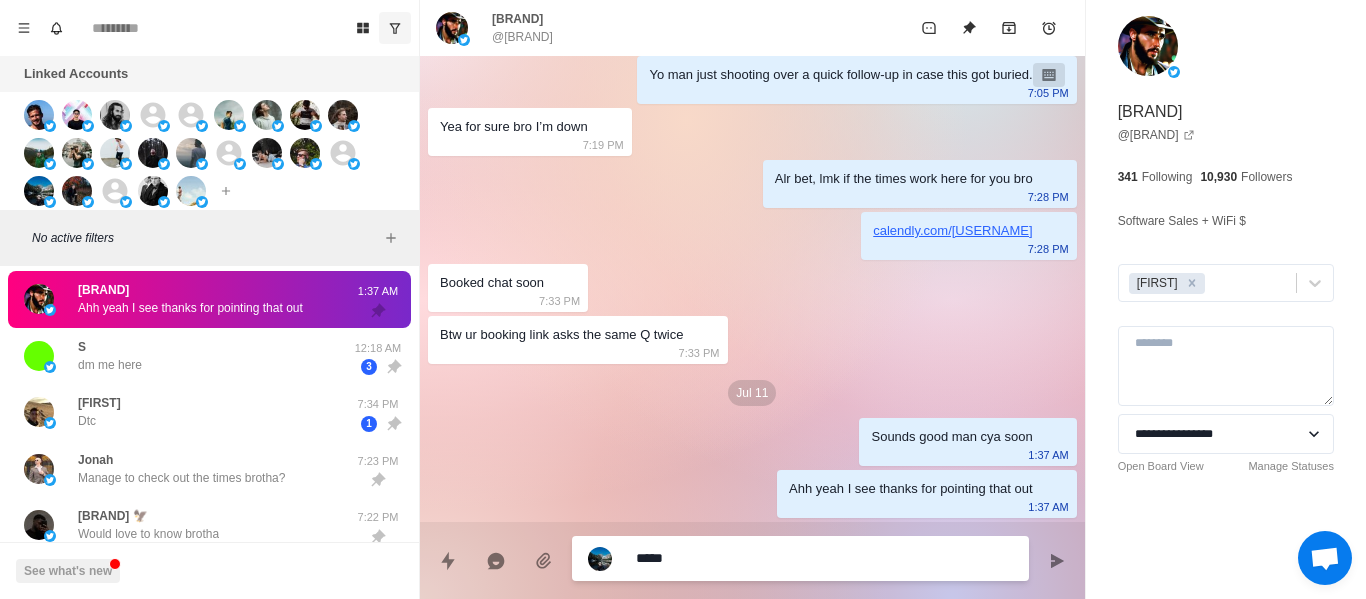 type on "*" 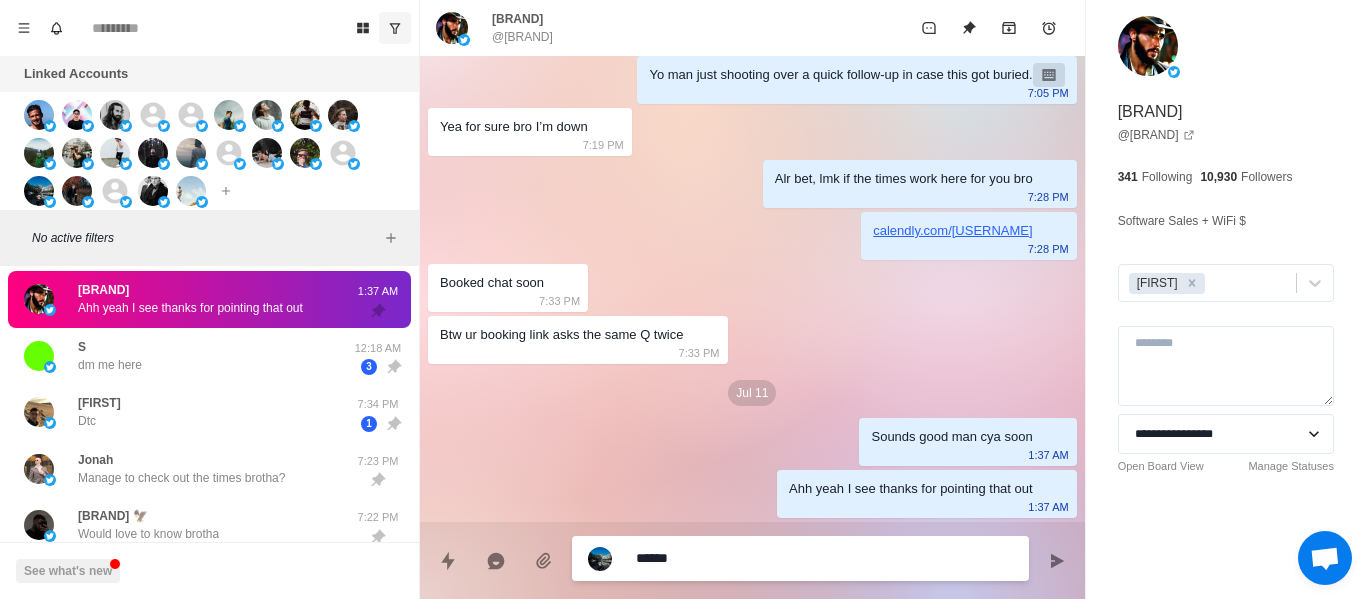 type on "*" 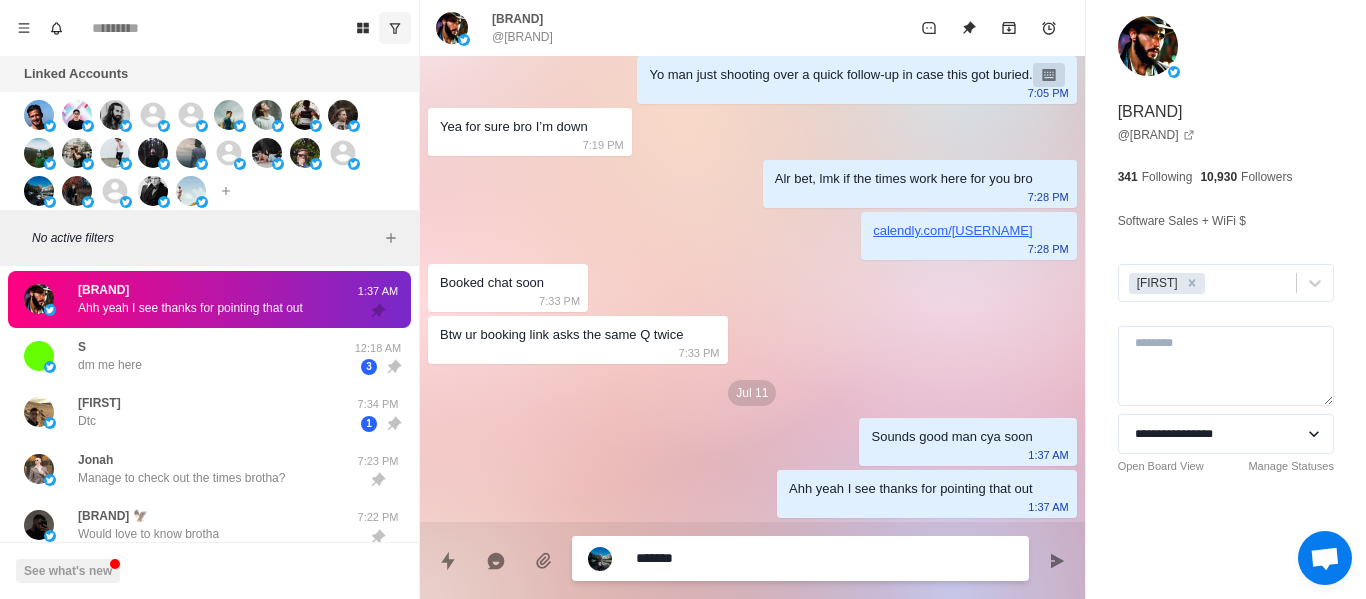 type on "*" 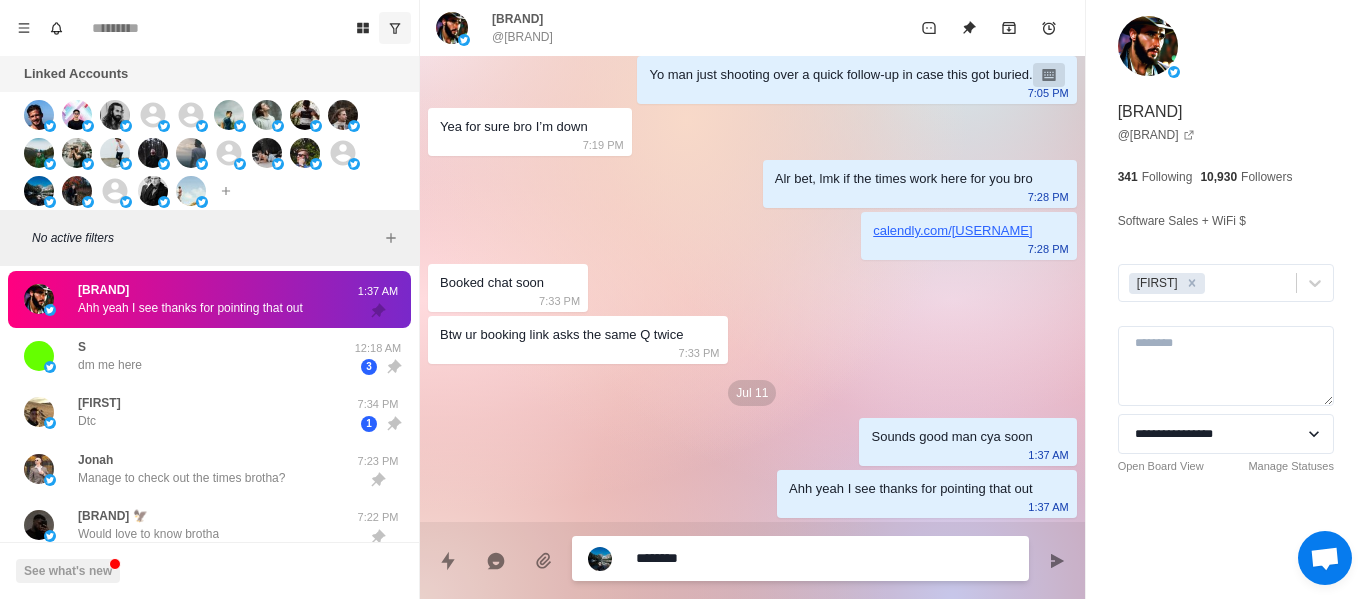 type on "*" 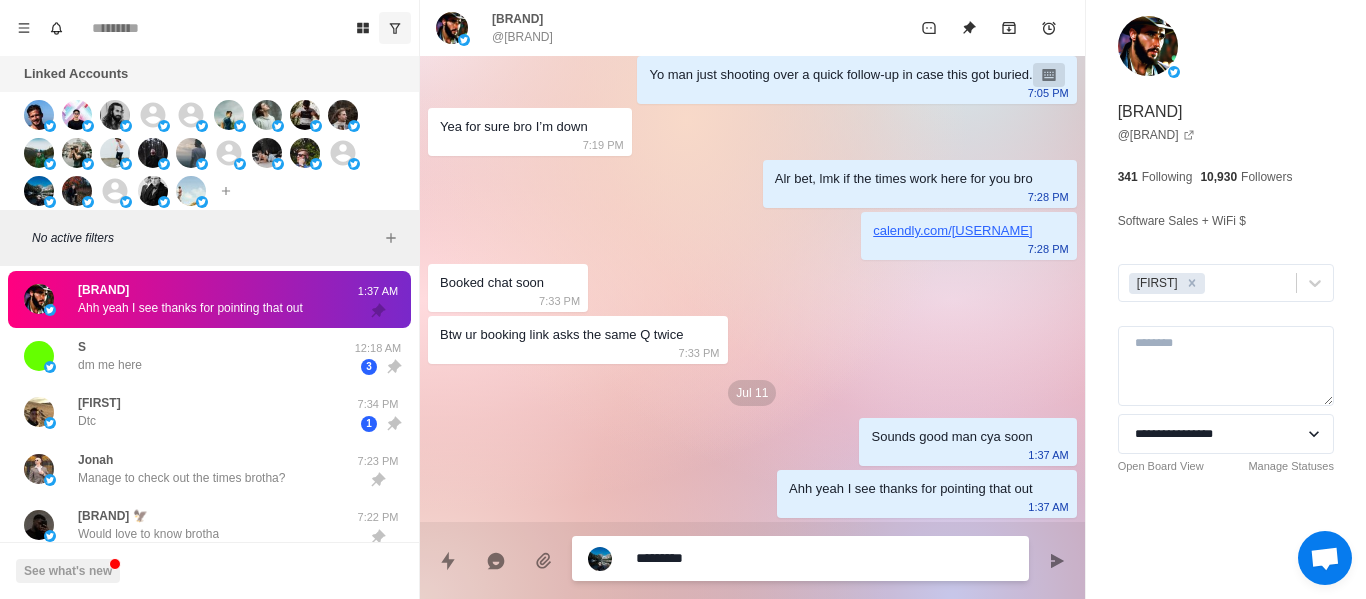 type on "*" 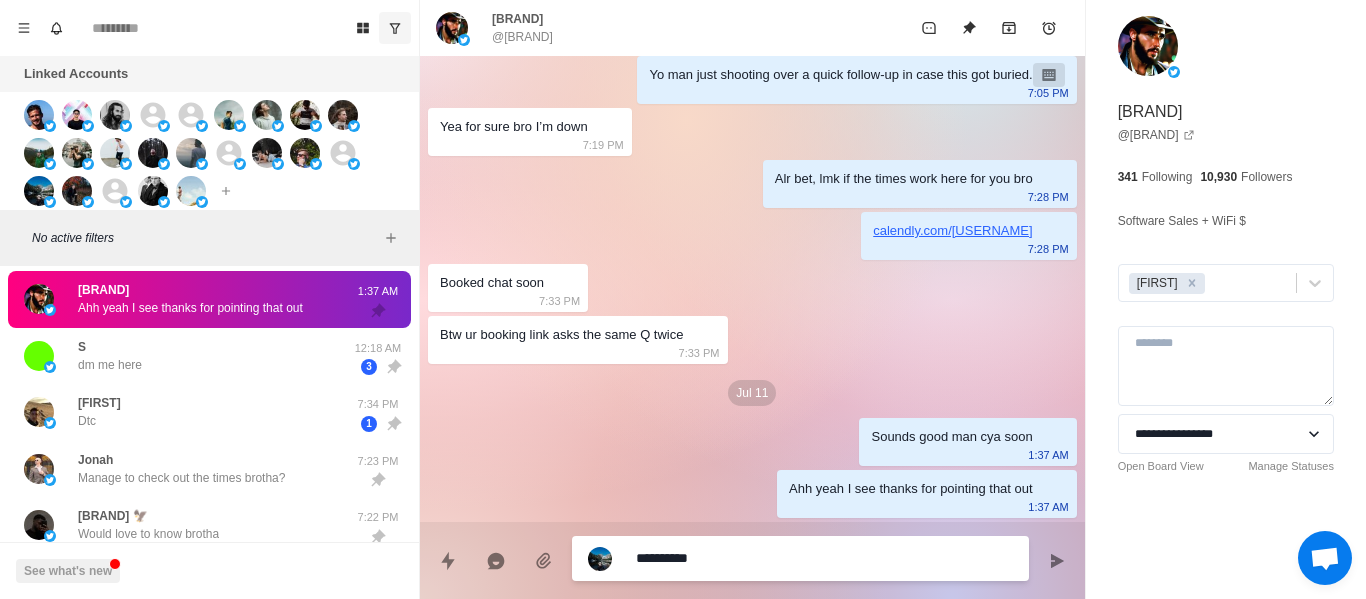 type on "*" 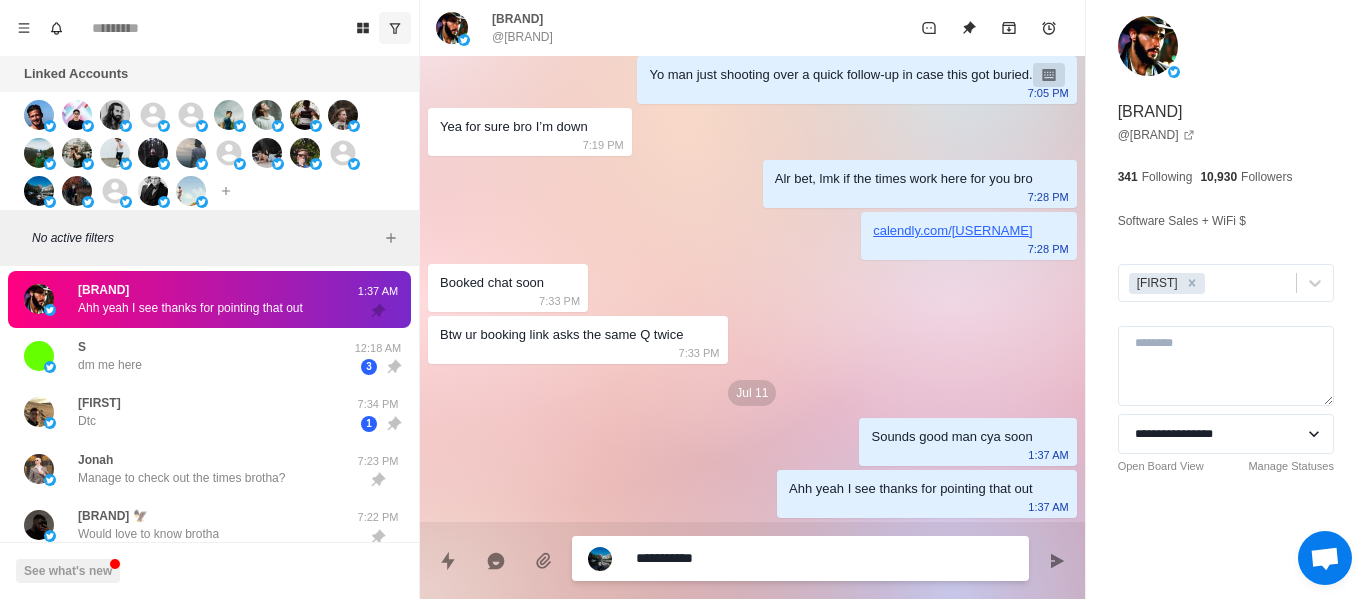 type on "*" 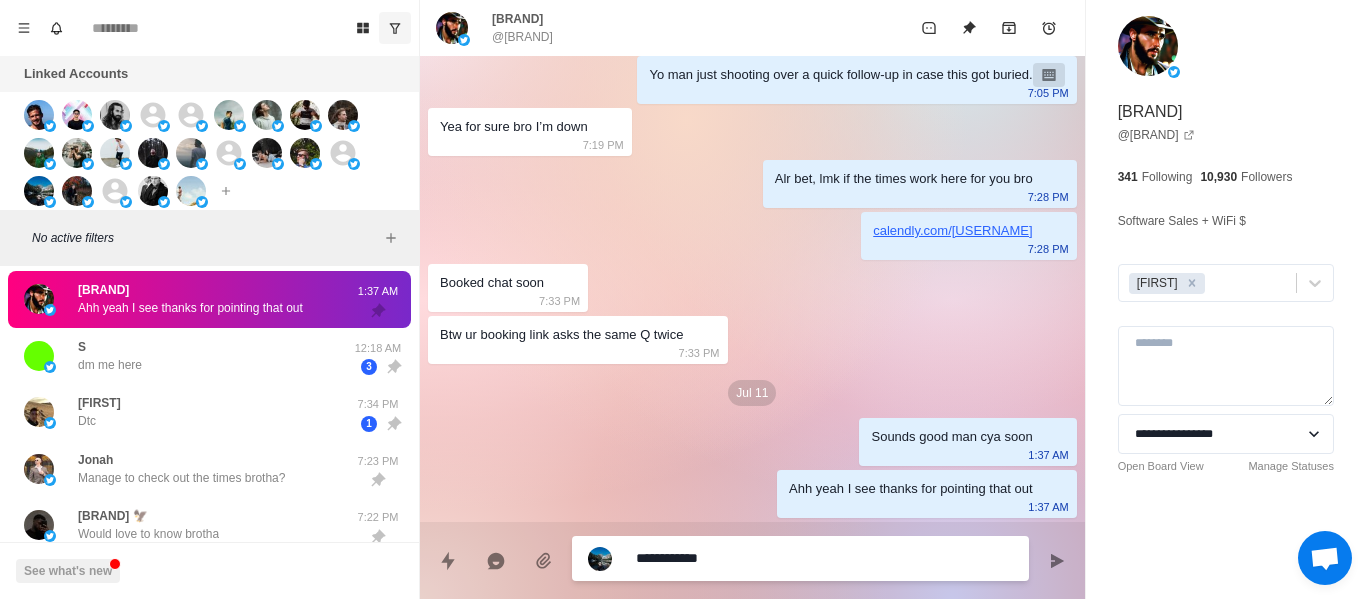 type on "*" 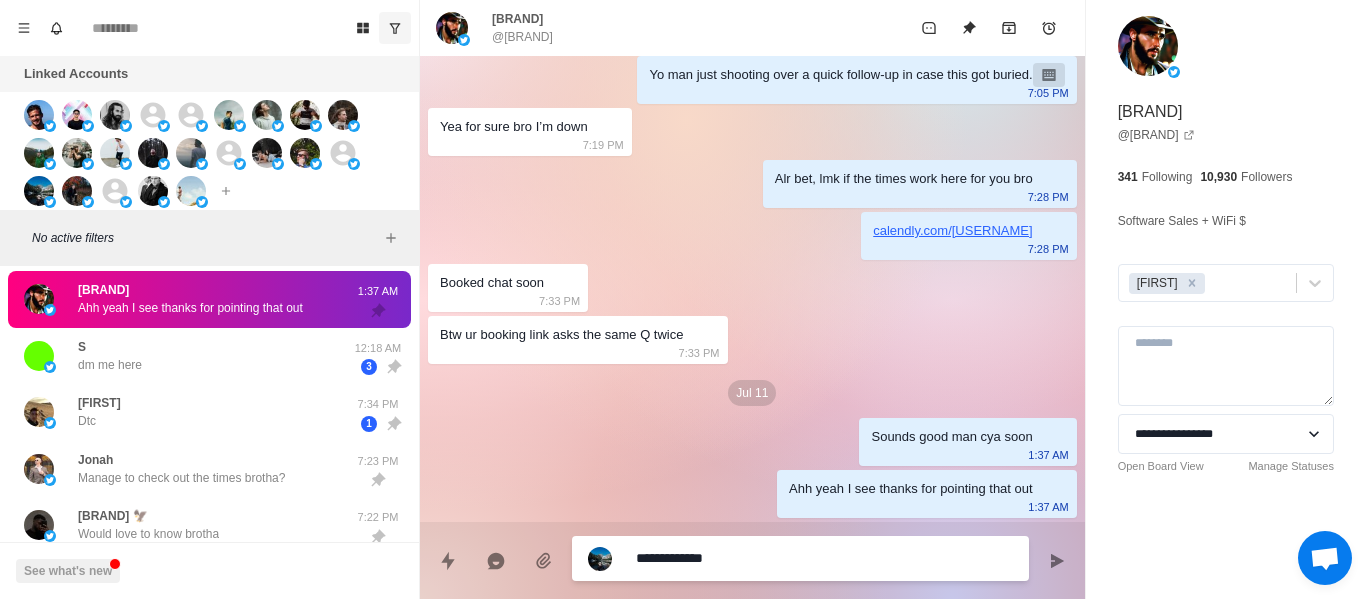 type on "*" 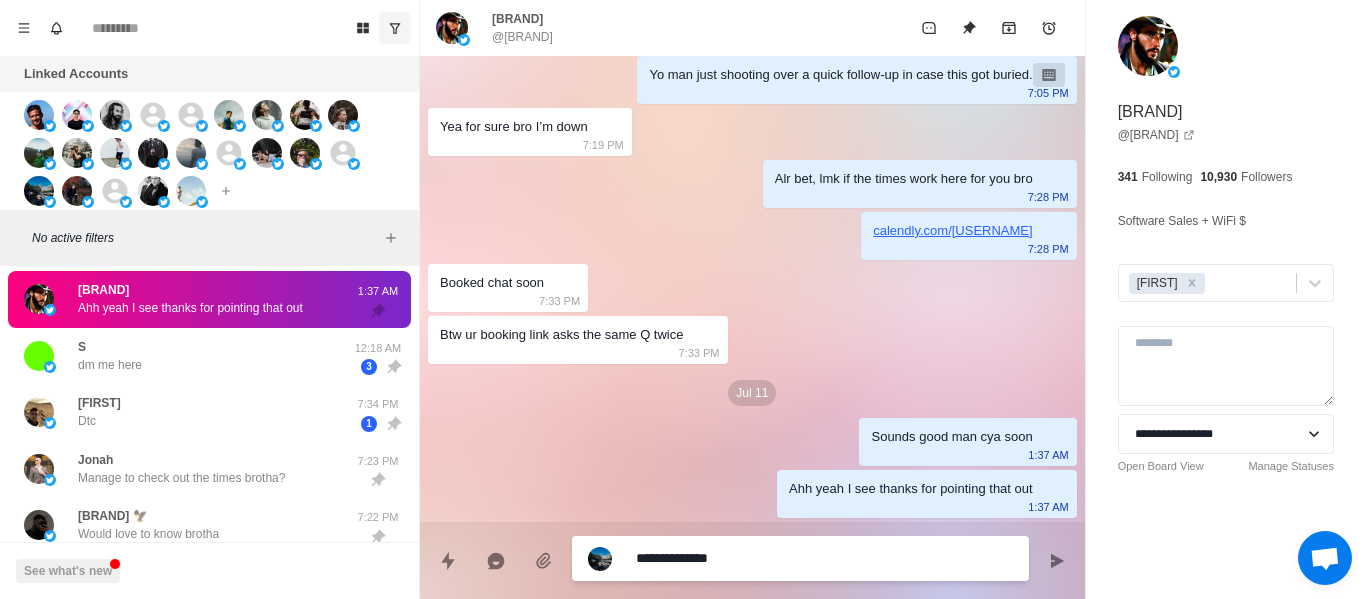 type on "*" 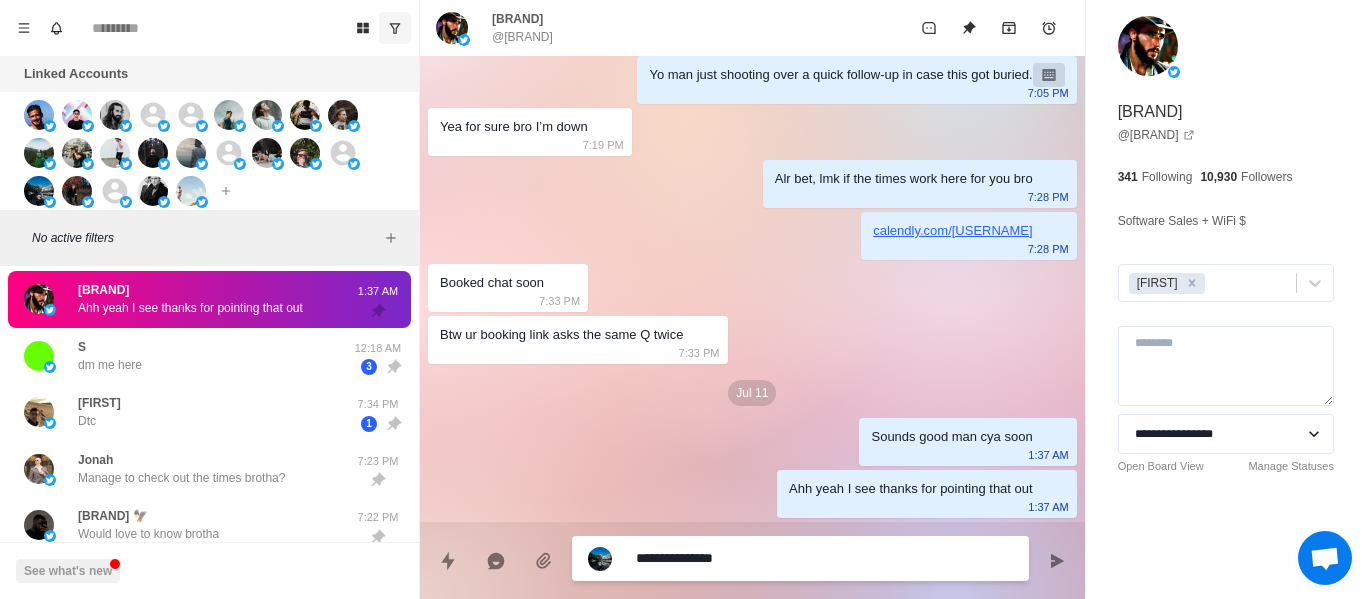 type on "*" 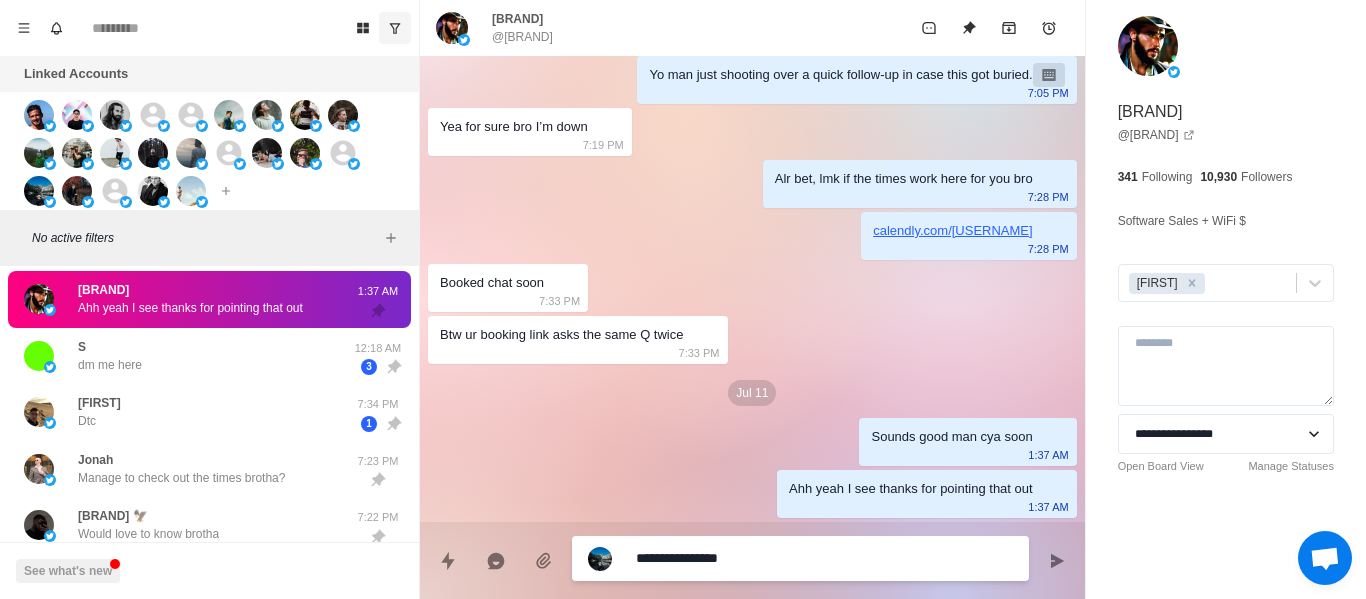 type on "*" 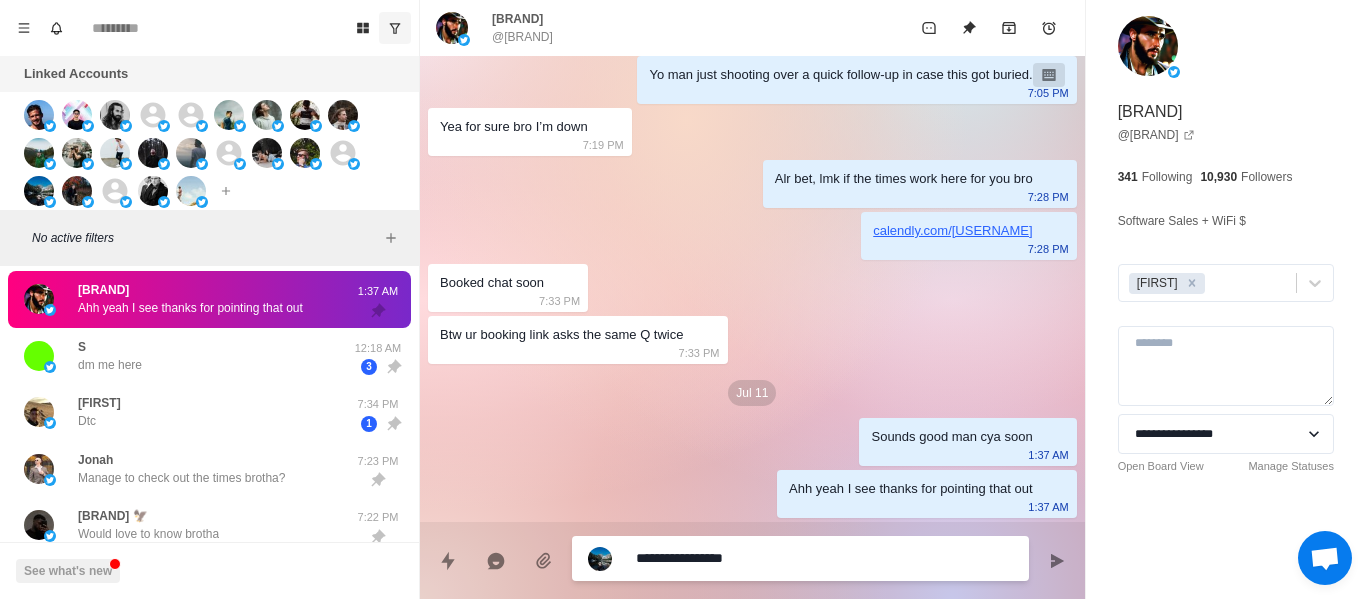 type on "*" 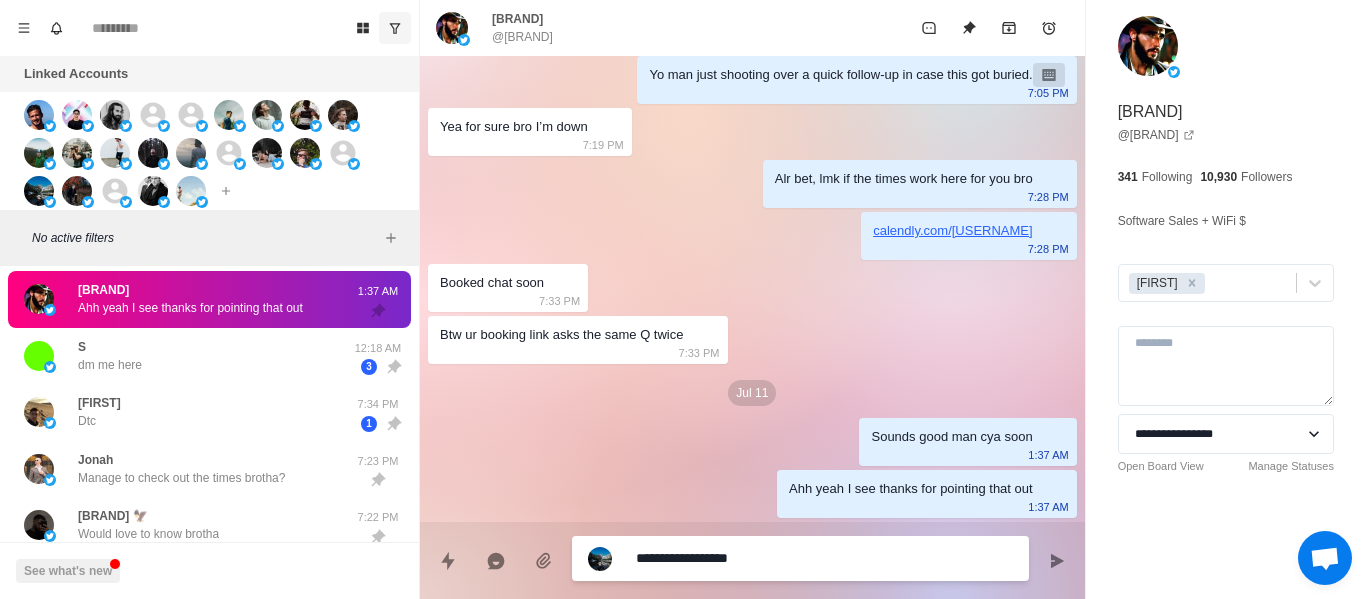 type on "*" 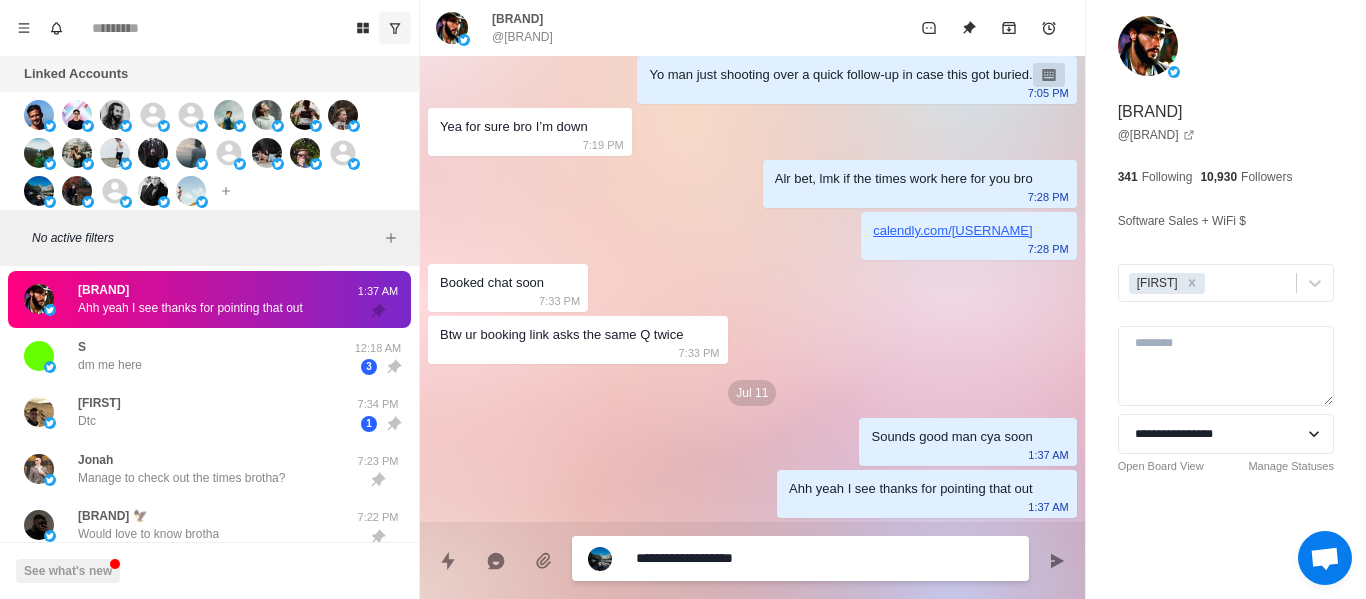 type on "*" 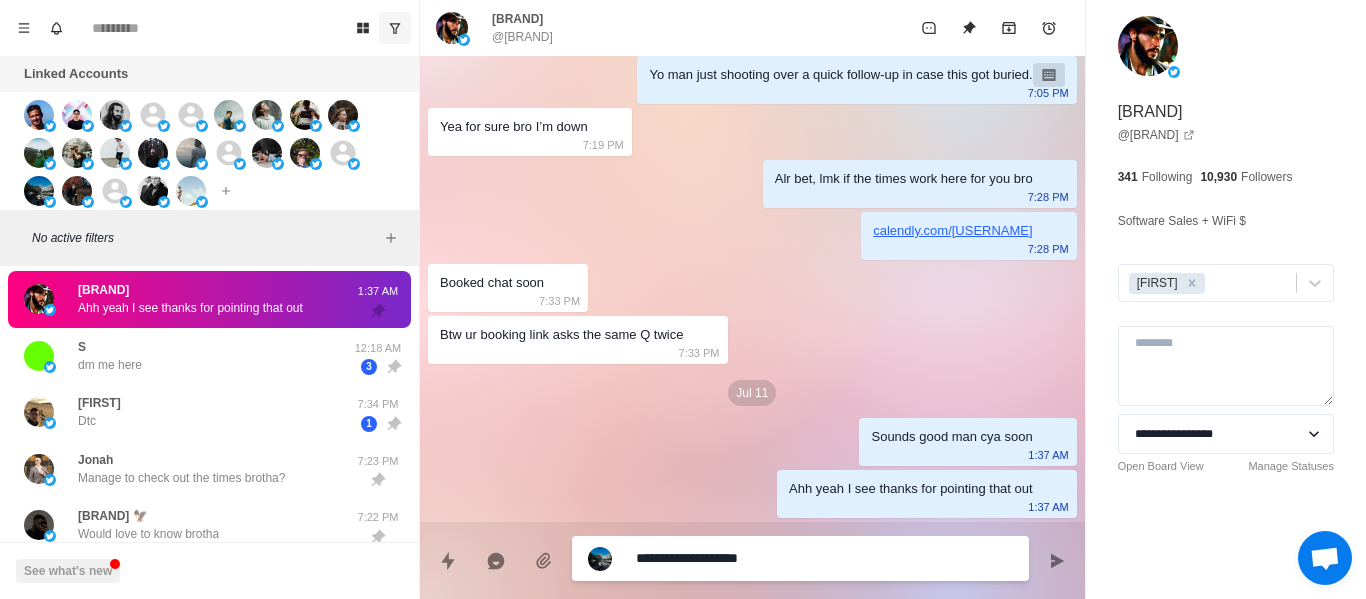 type on "*" 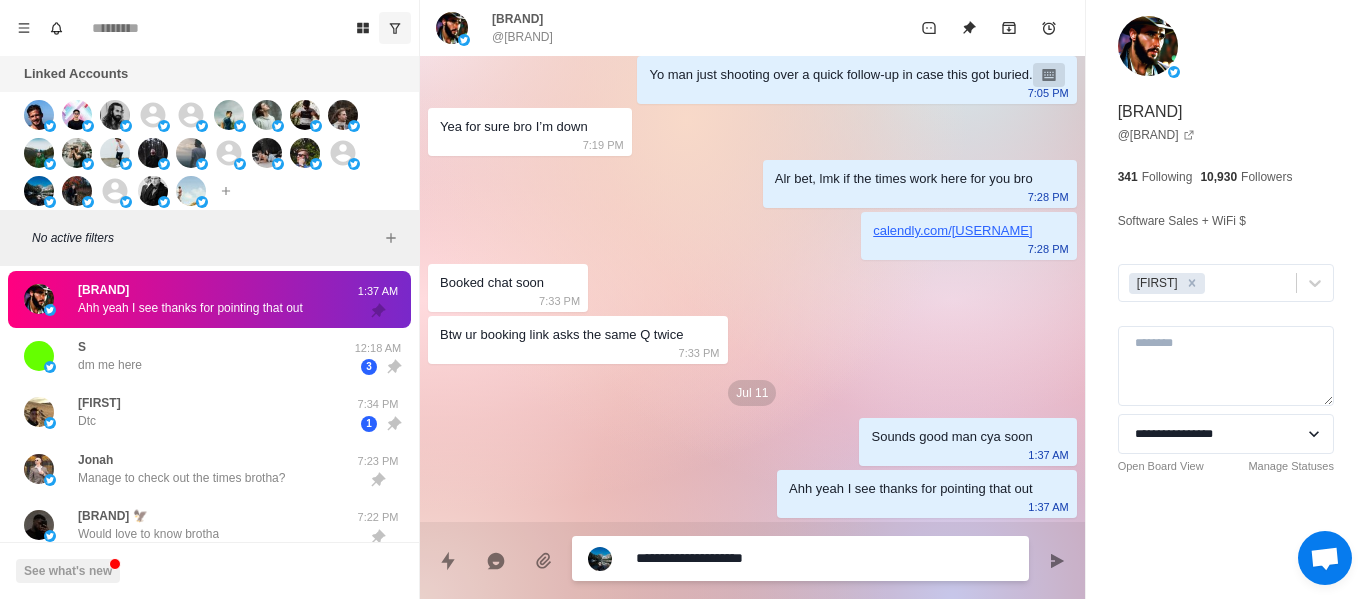 type on "*" 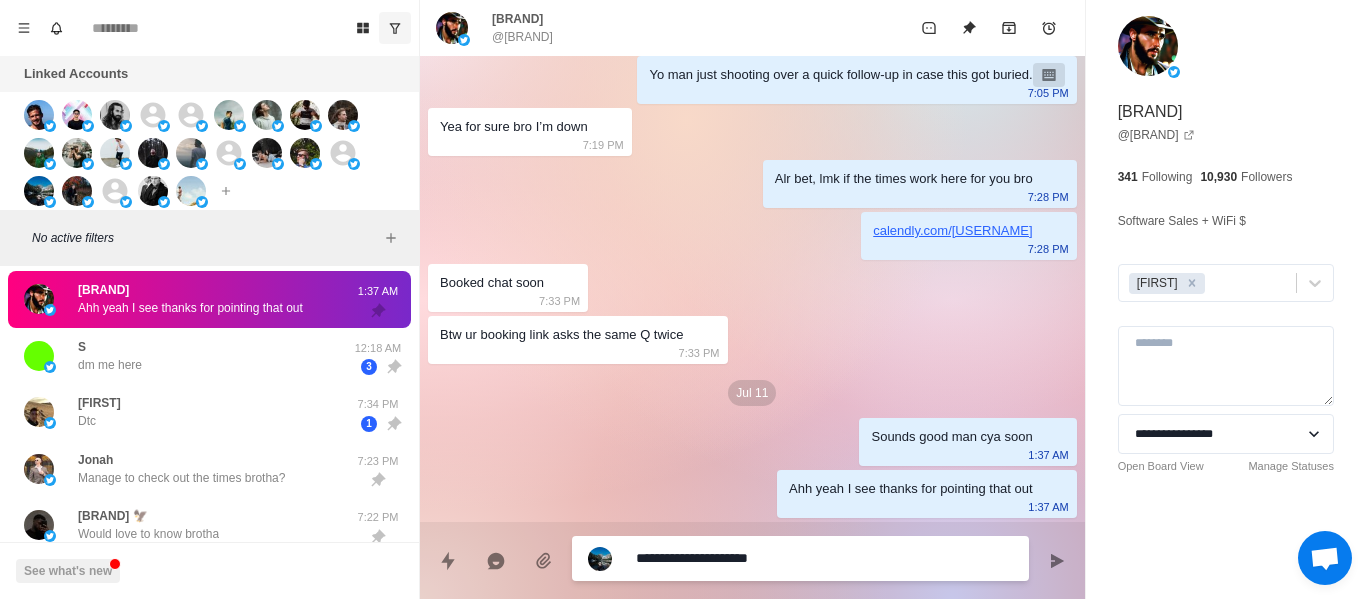 type on "*" 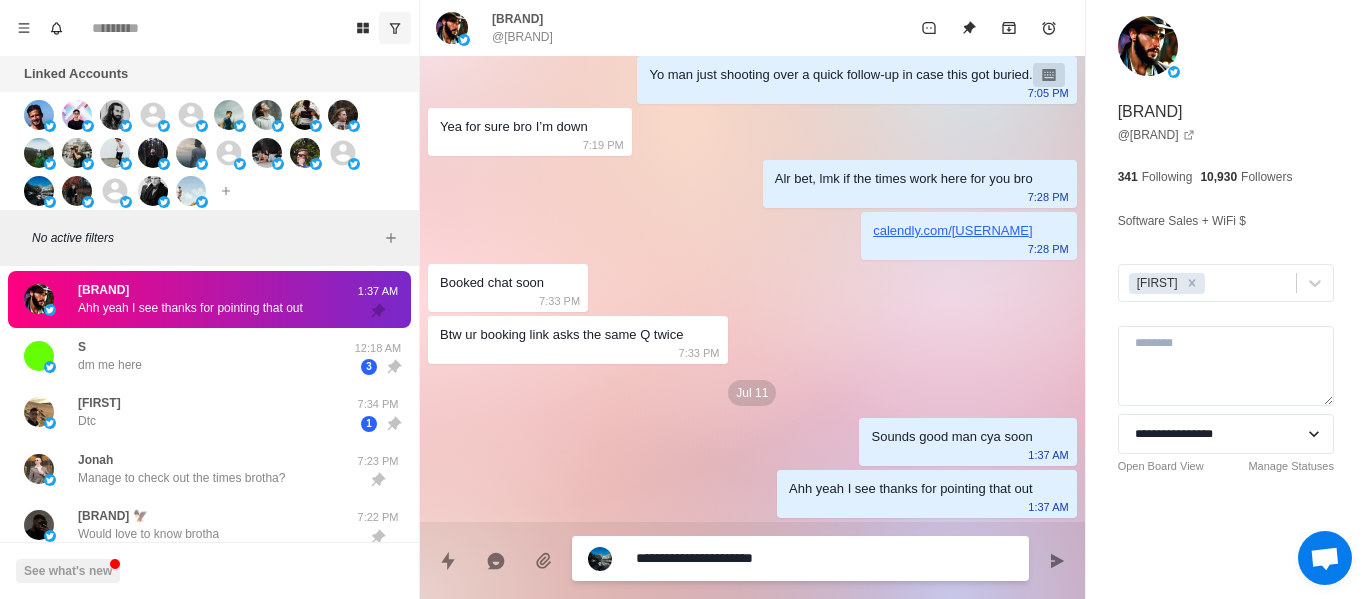 type on "*" 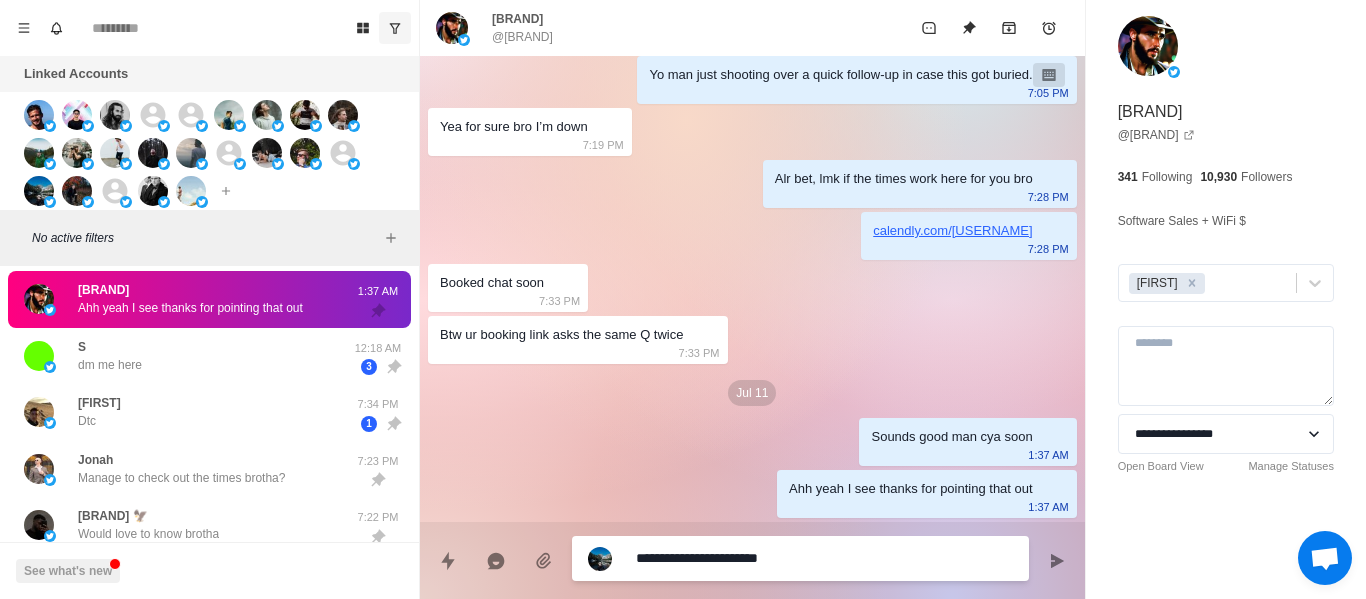 type on "*" 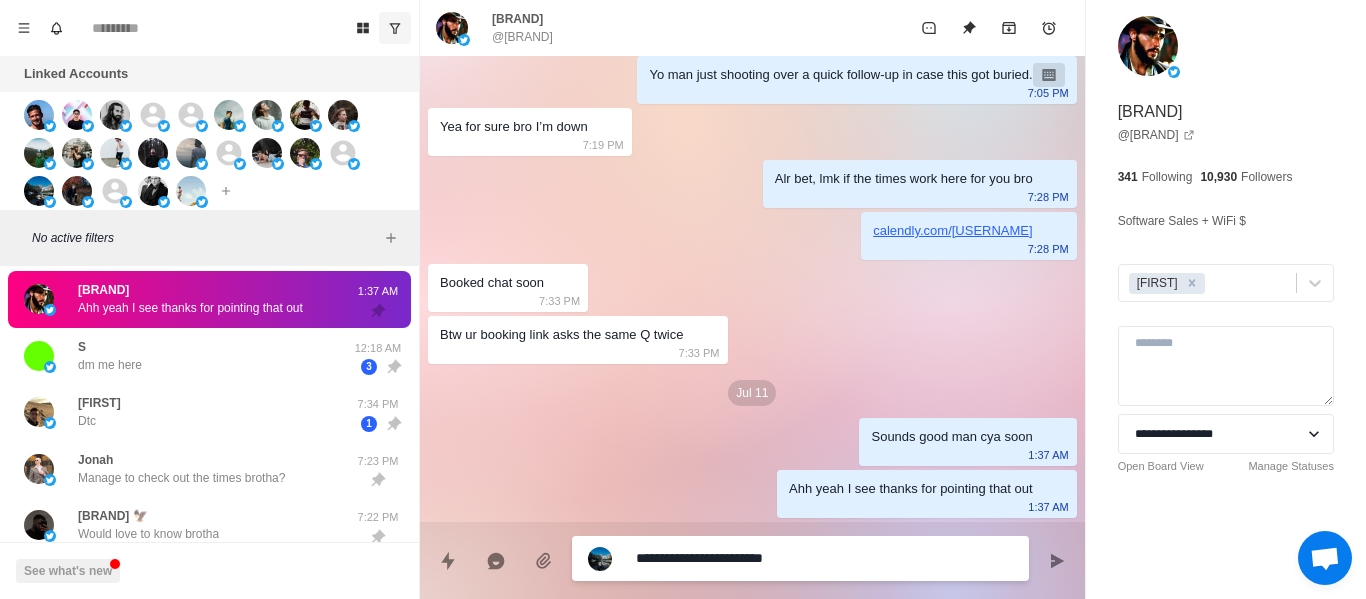 type on "*" 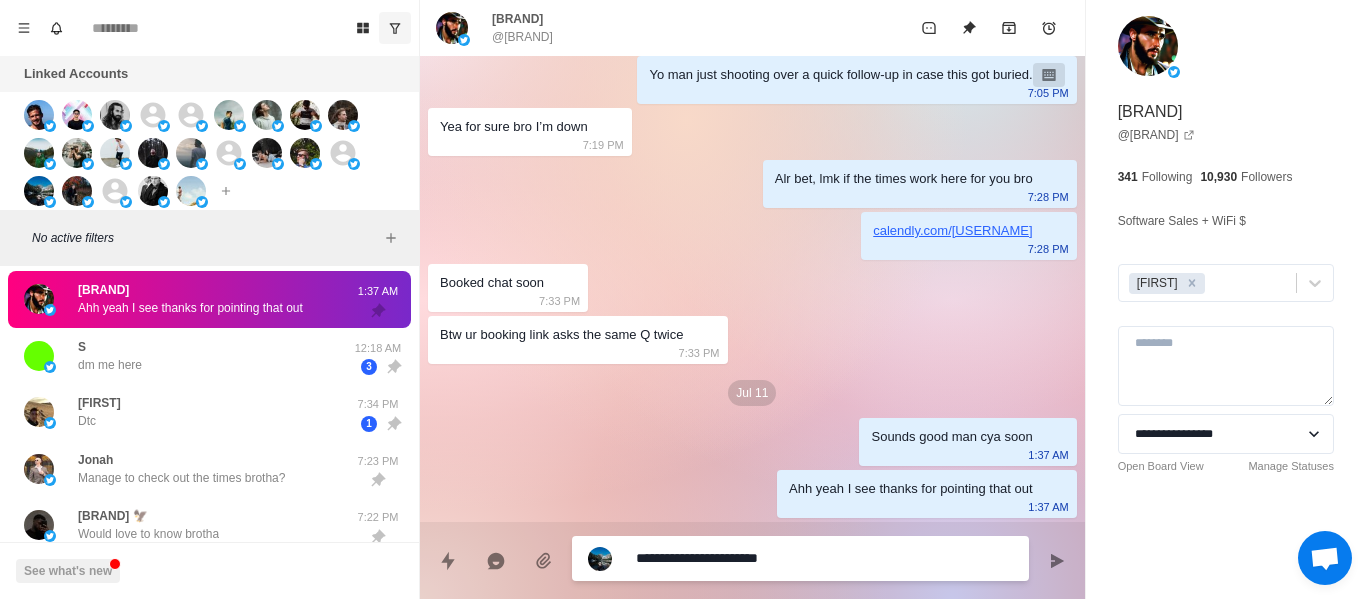 type on "*" 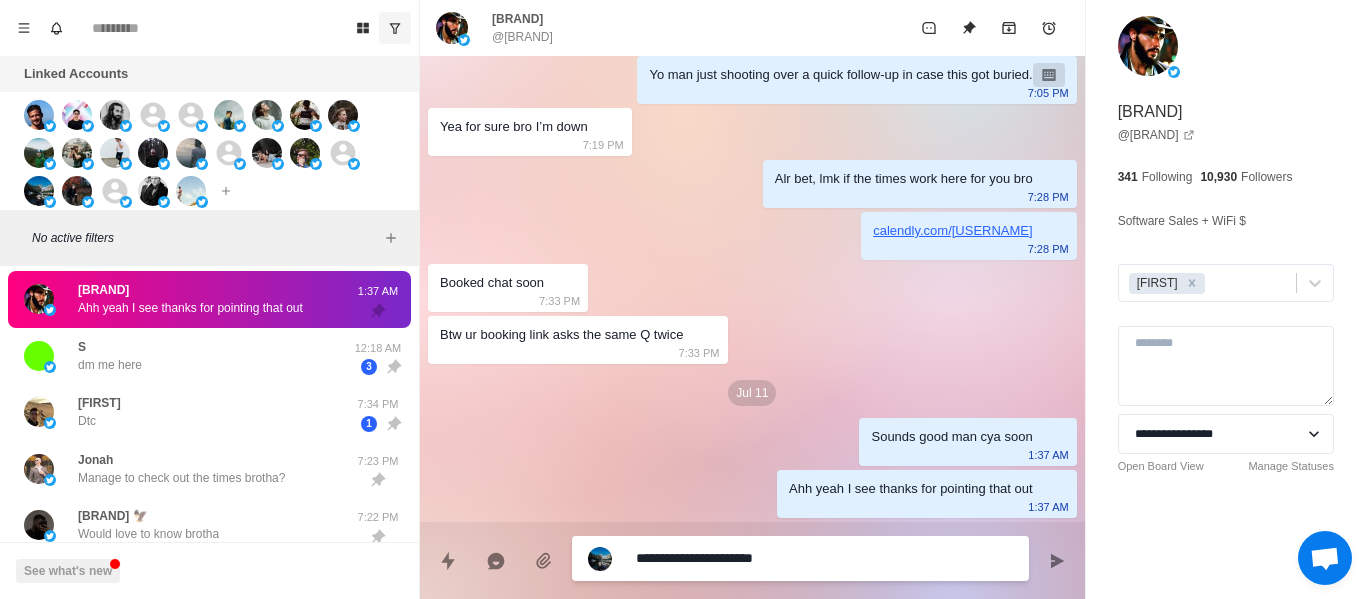 type on "*" 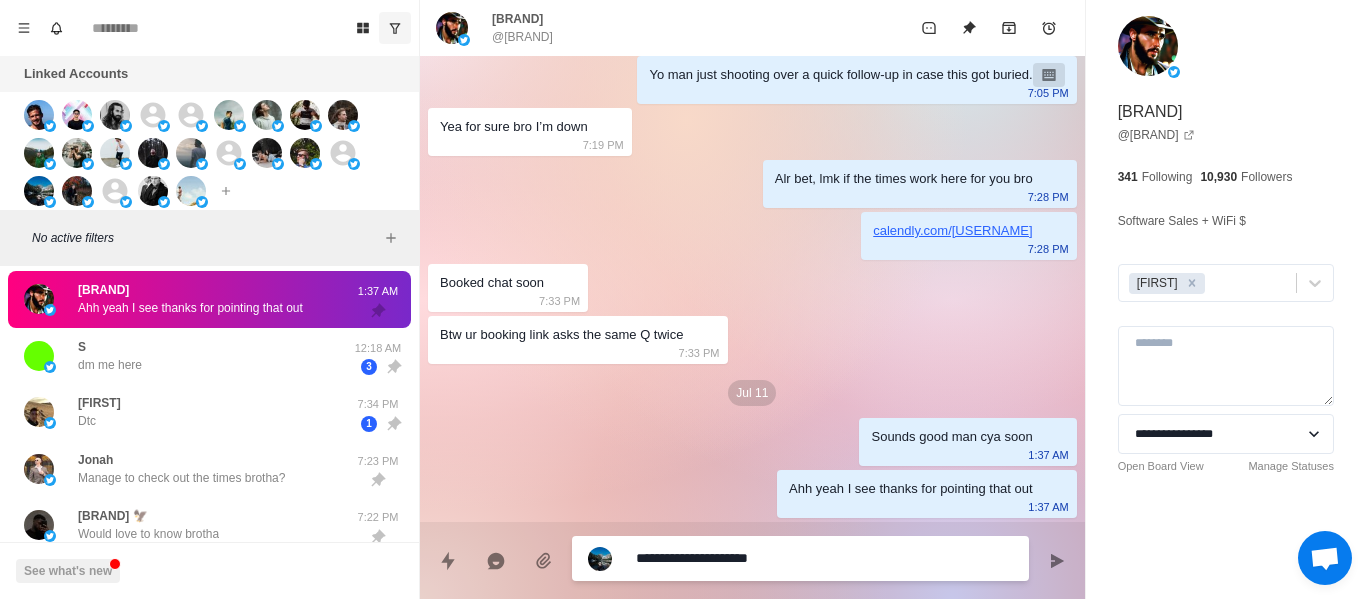 type on "*" 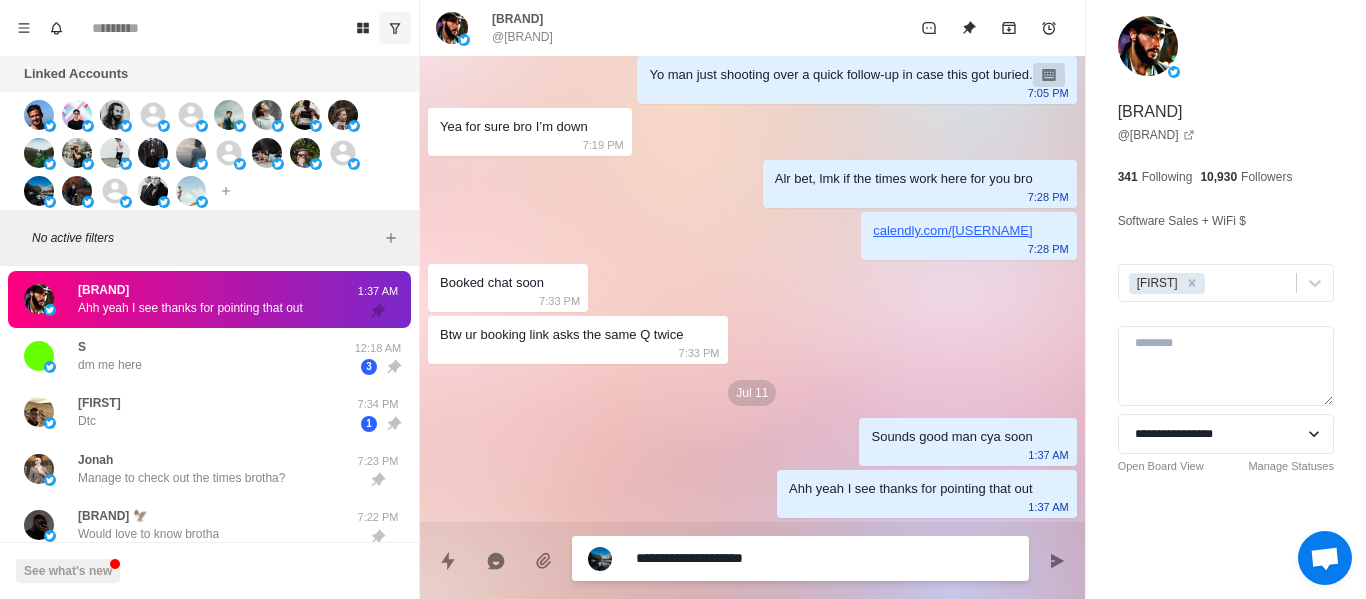 type on "*" 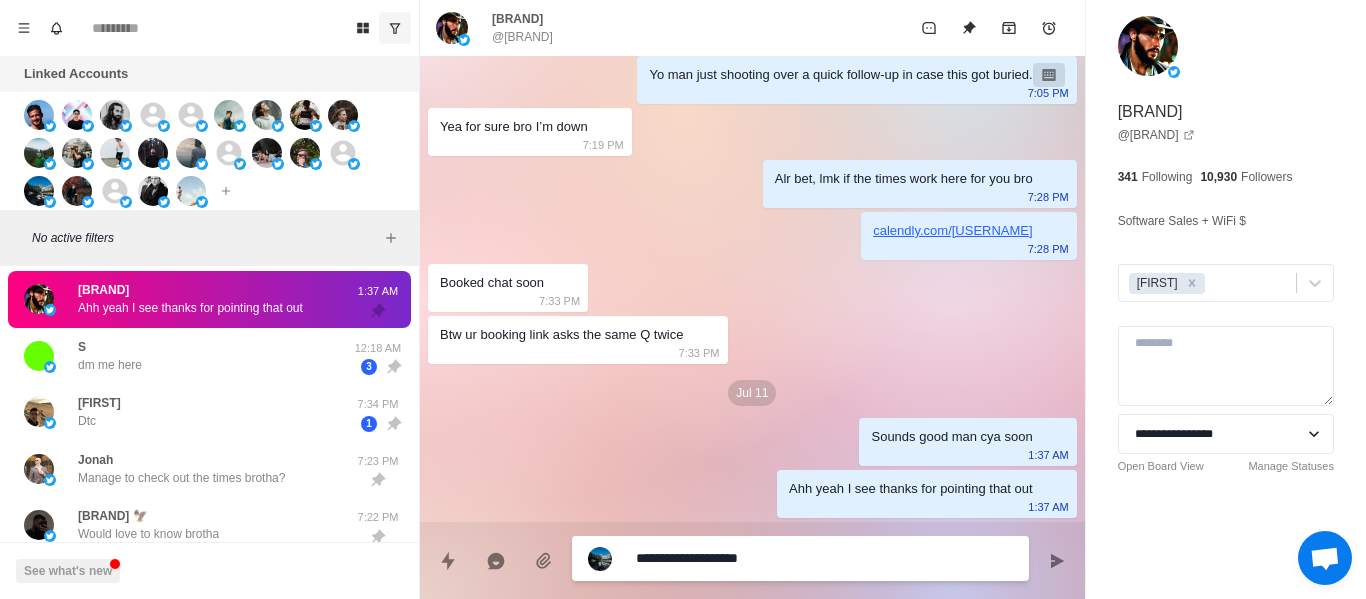 type on "*" 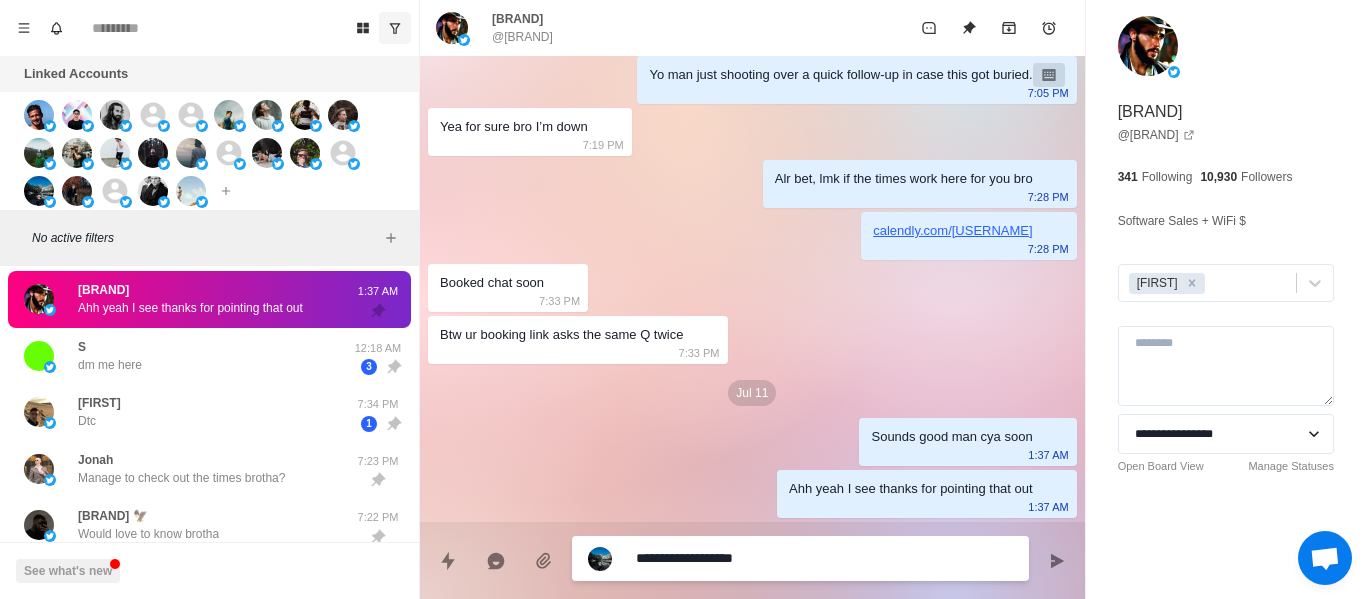 type on "*" 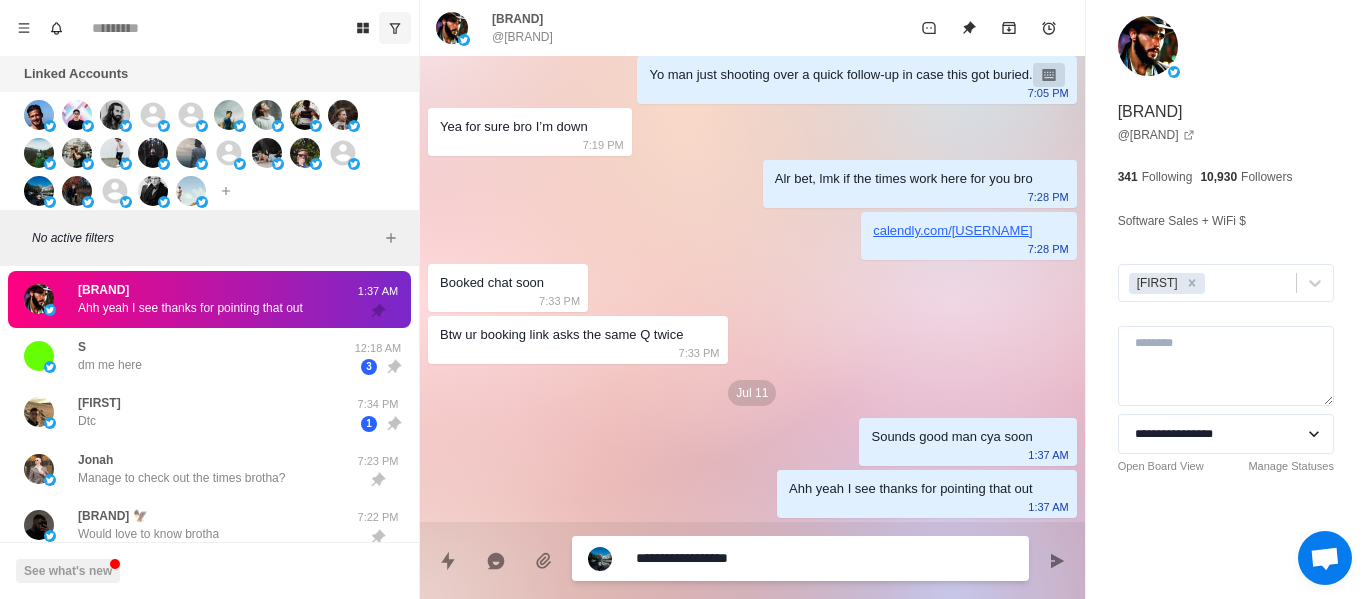 type on "*" 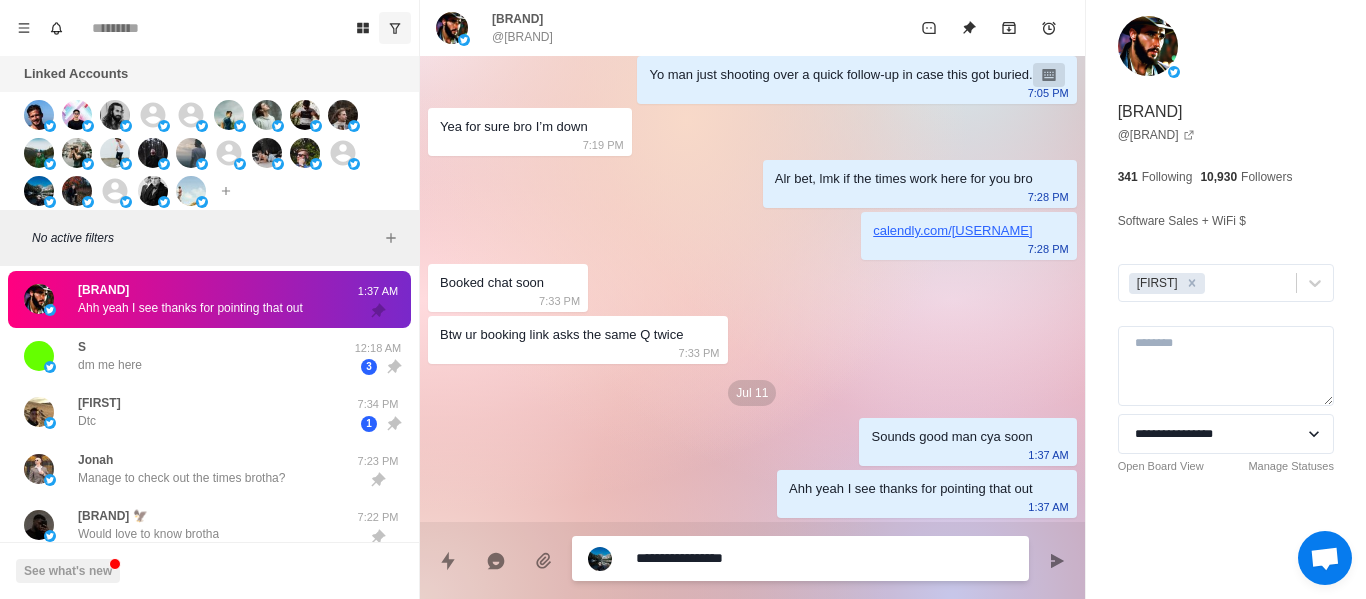type on "*" 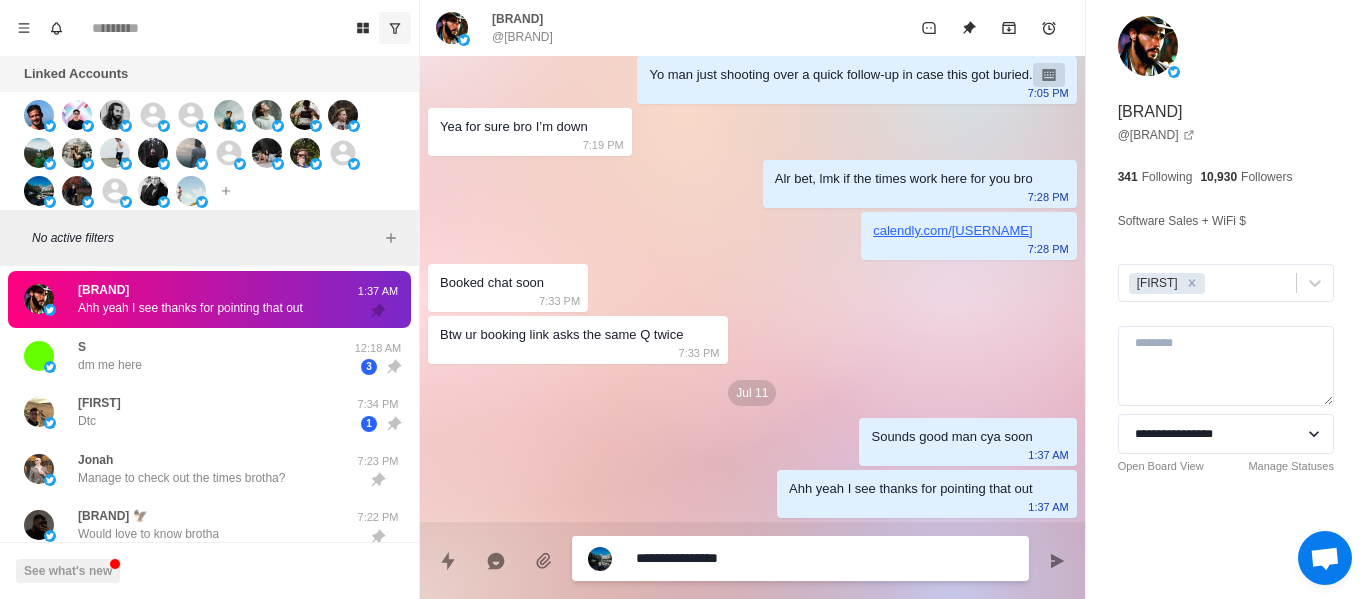 type on "*" 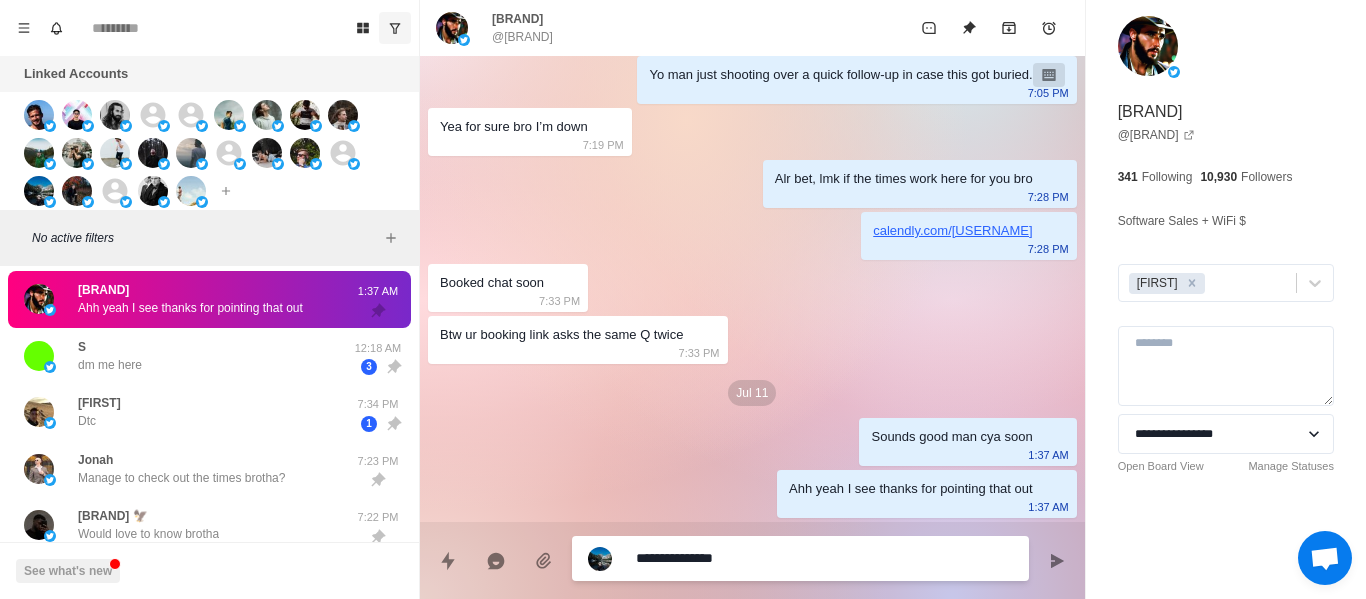 type on "*" 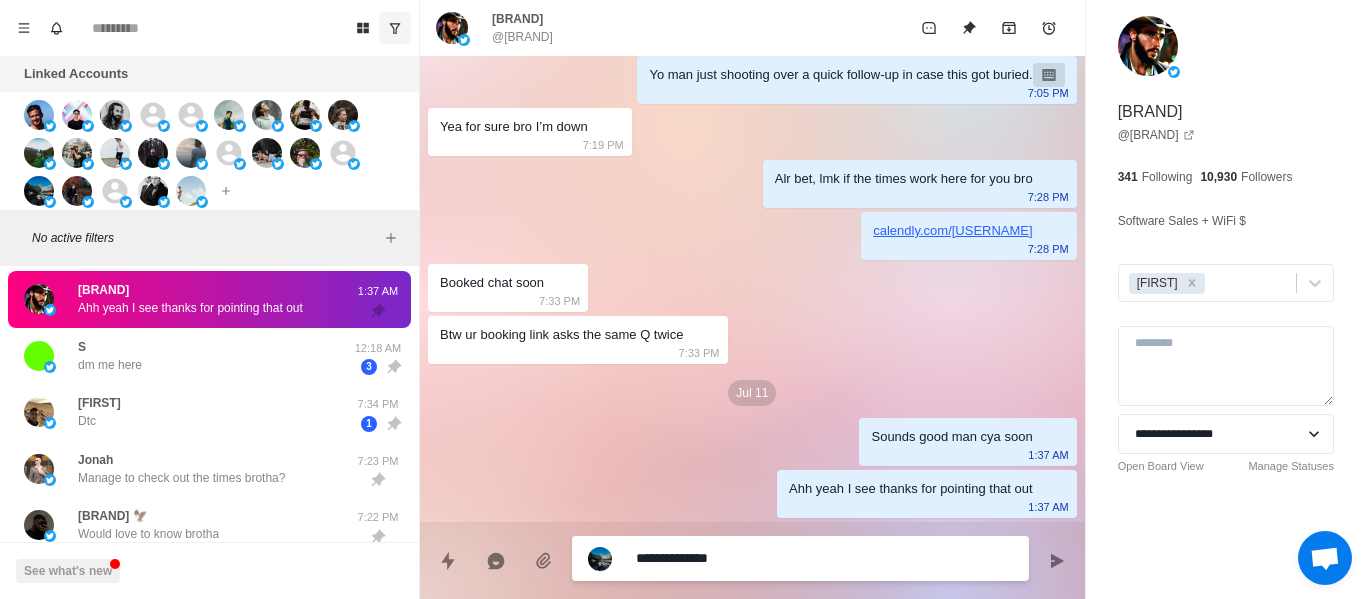 type on "*" 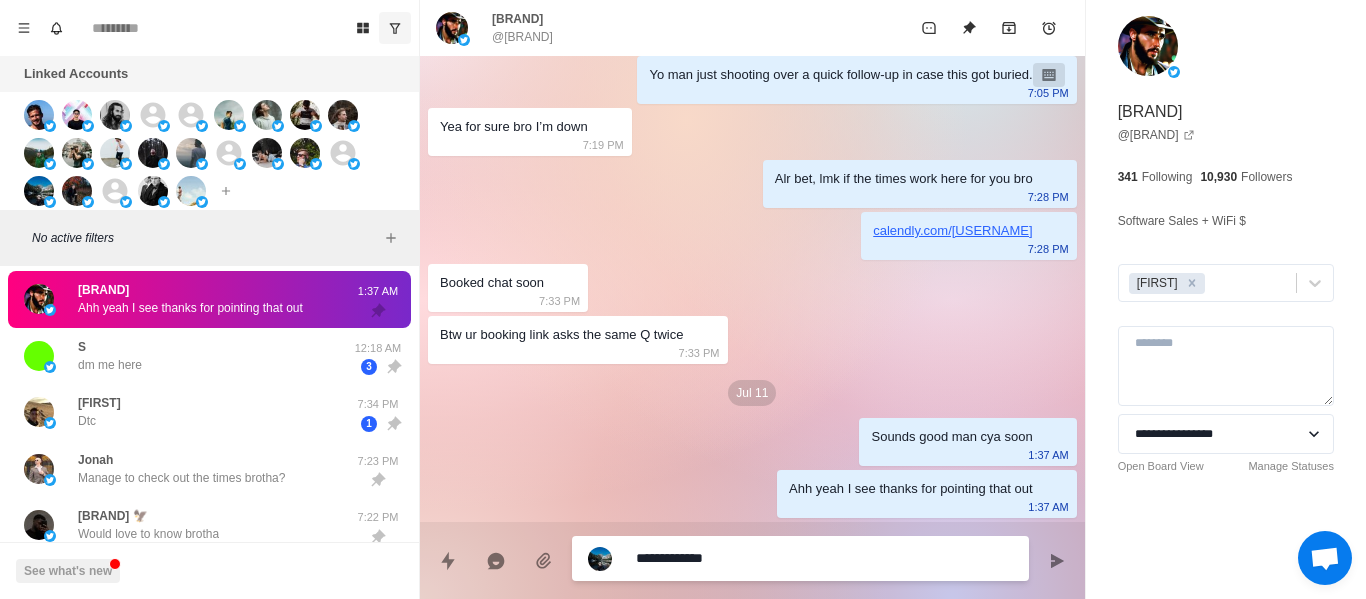 type on "*" 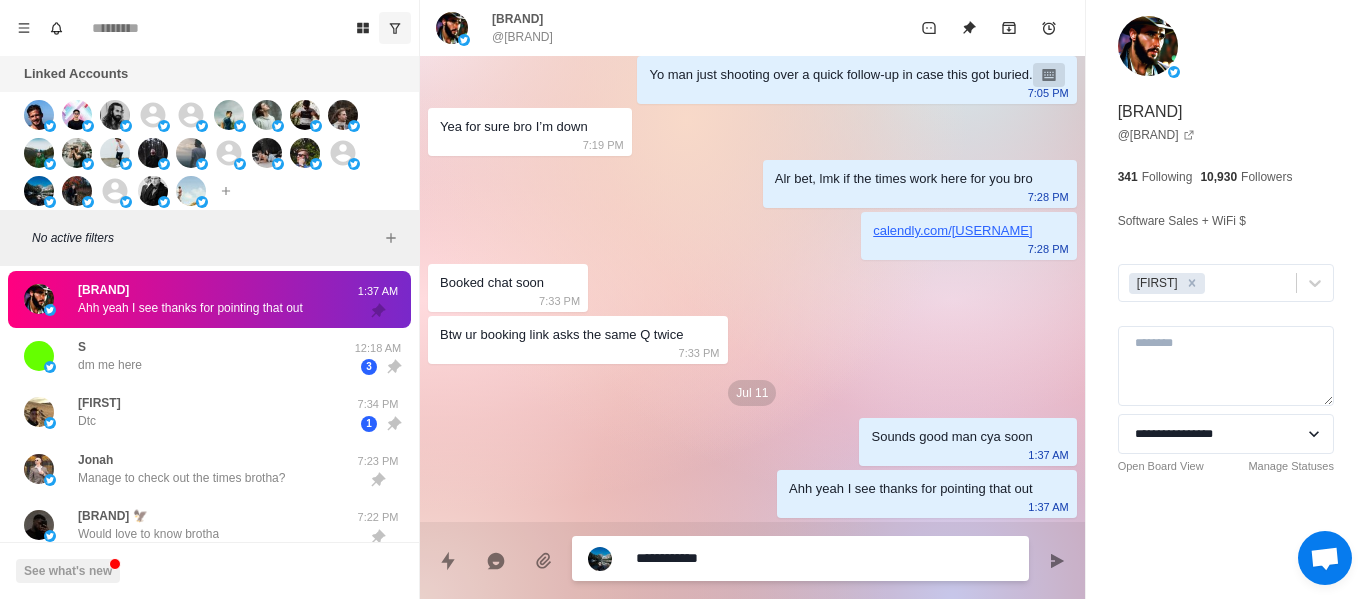 type on "*" 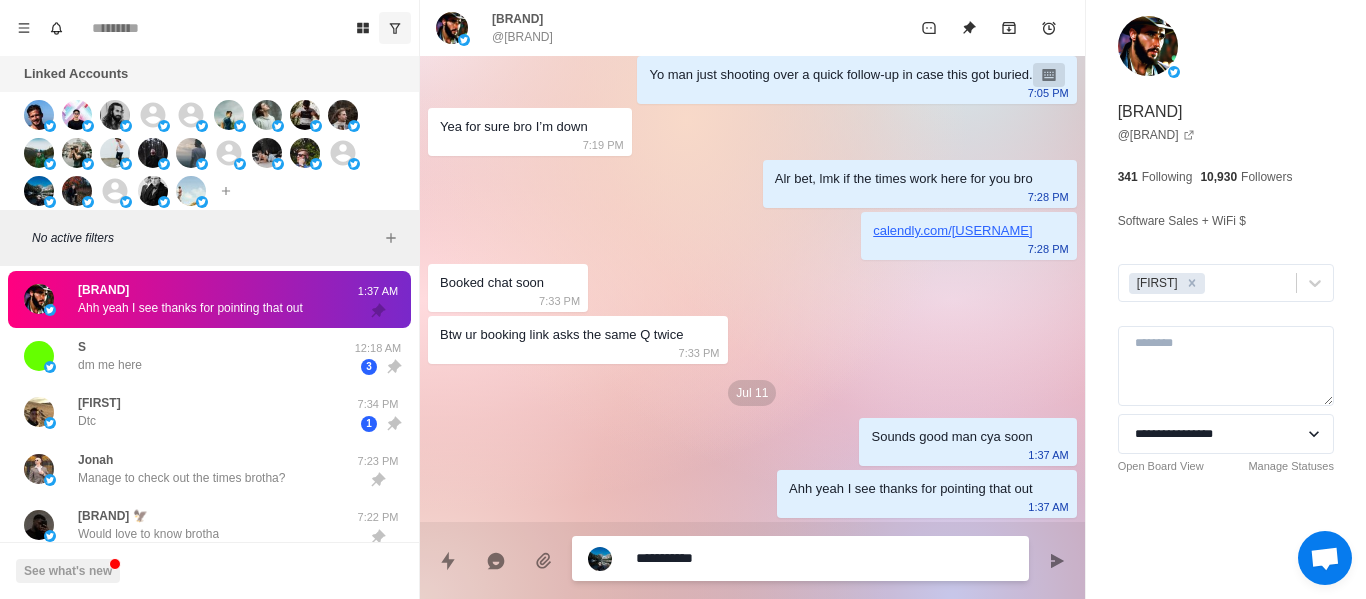 type on "*" 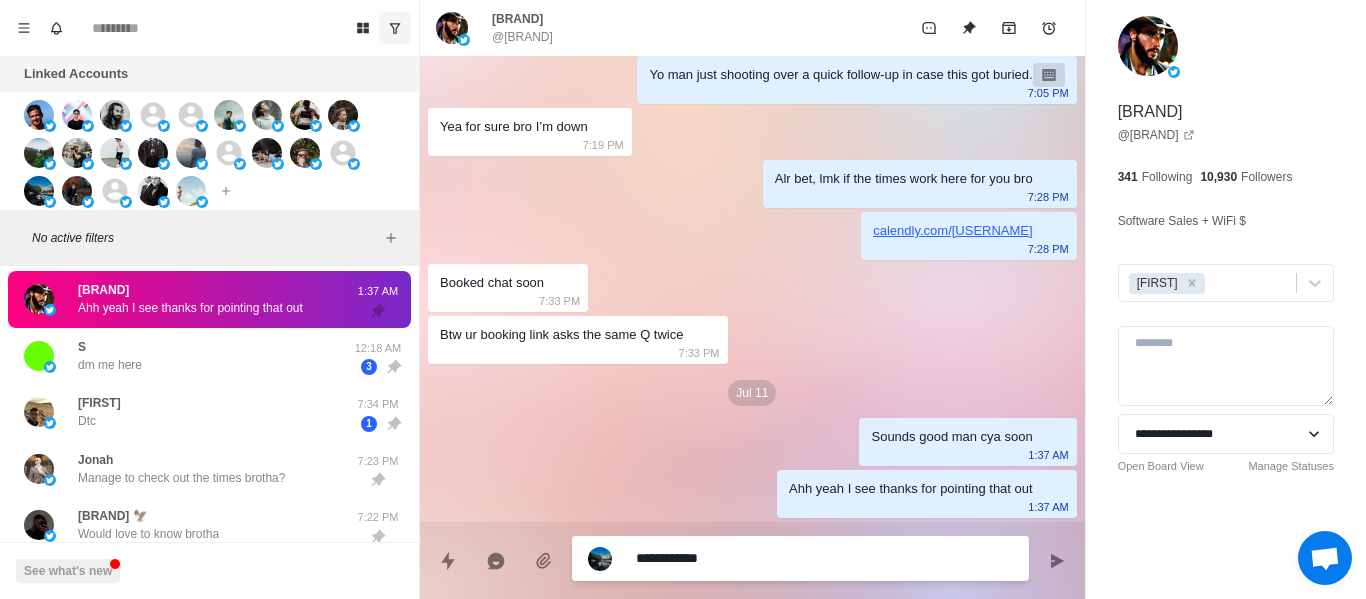 type on "*" 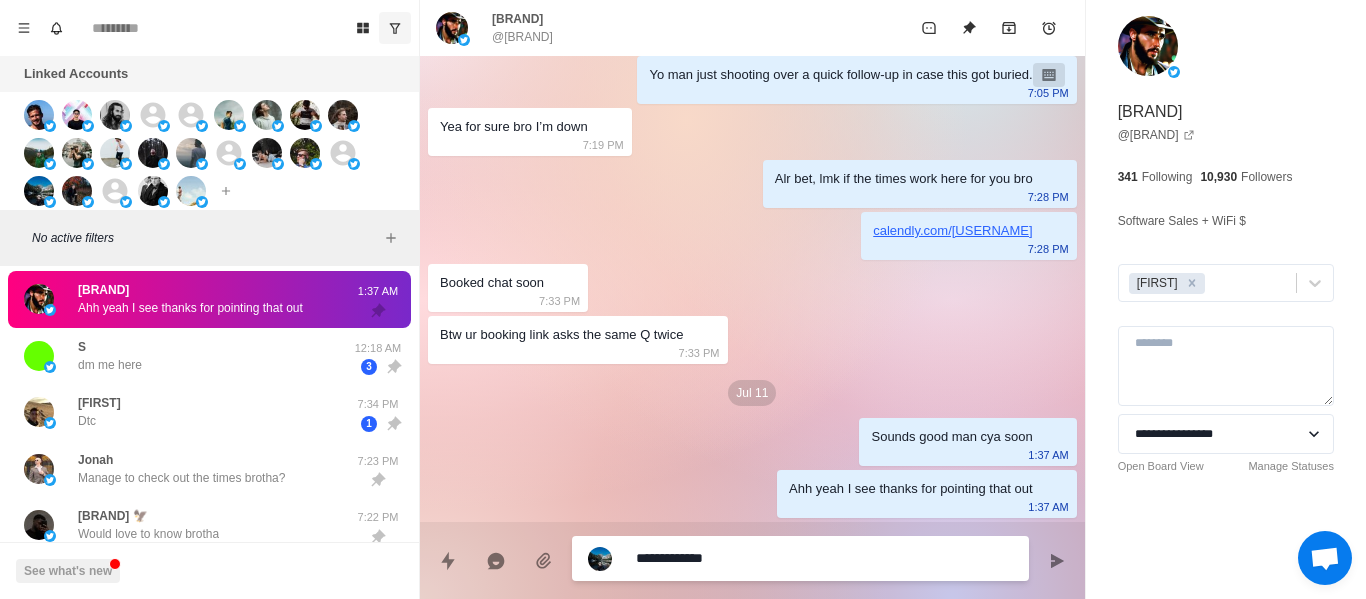 type on "*" 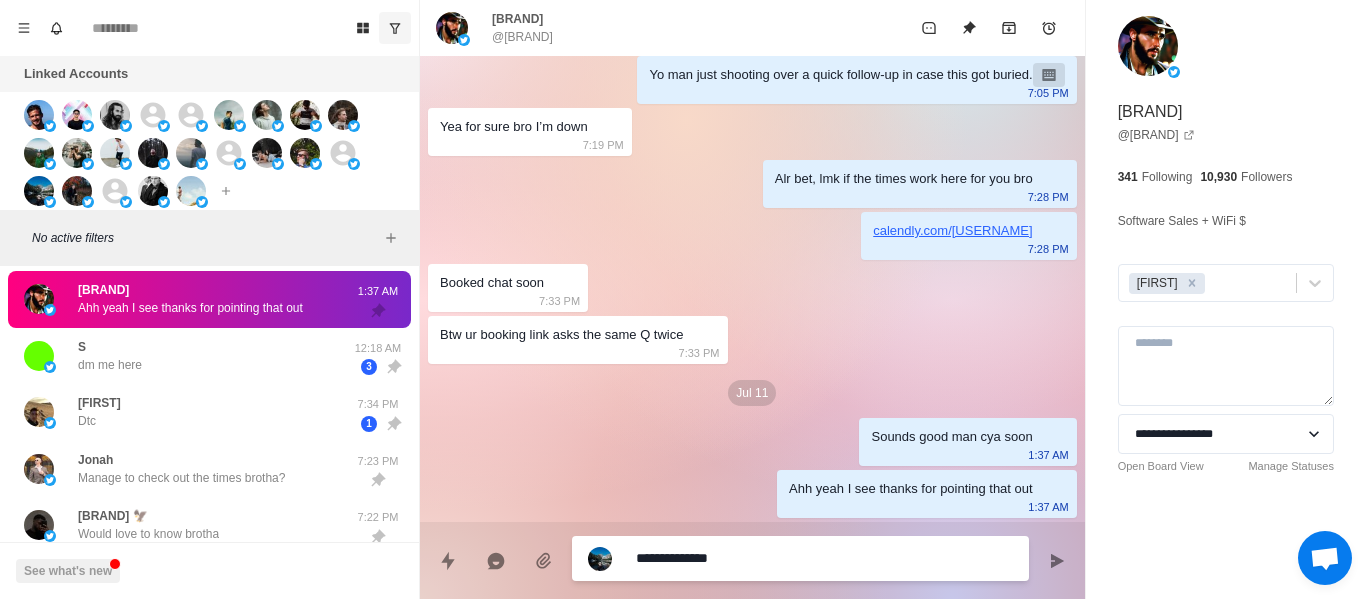 type on "*" 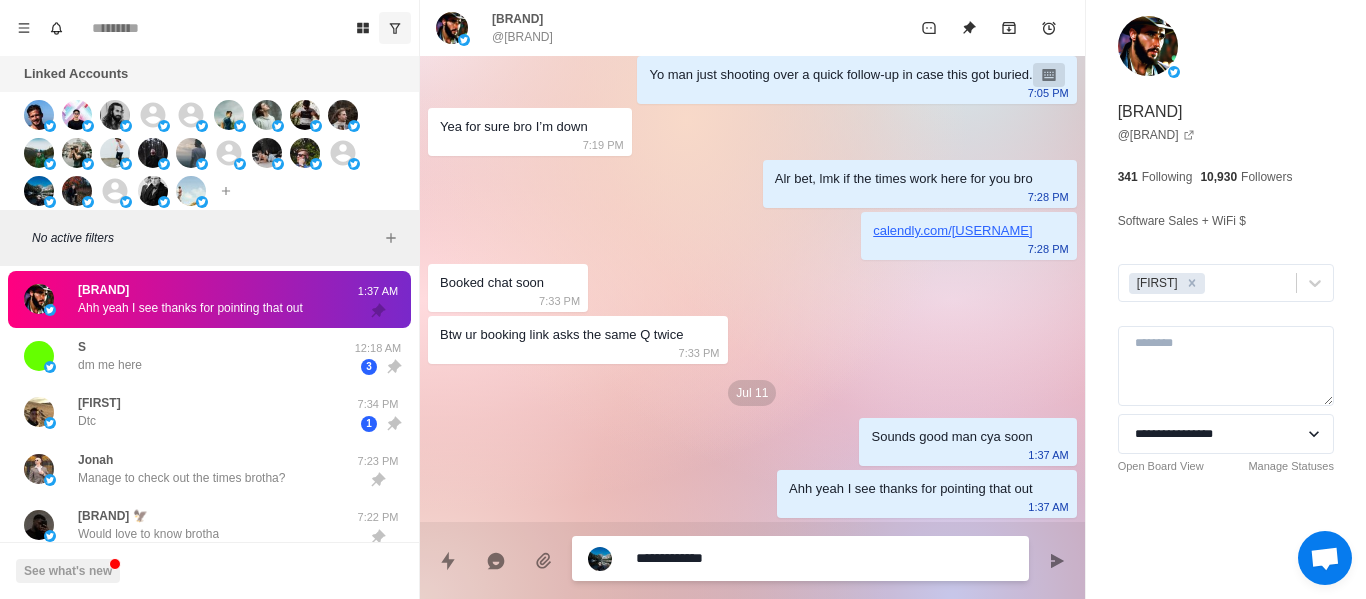 type on "**********" 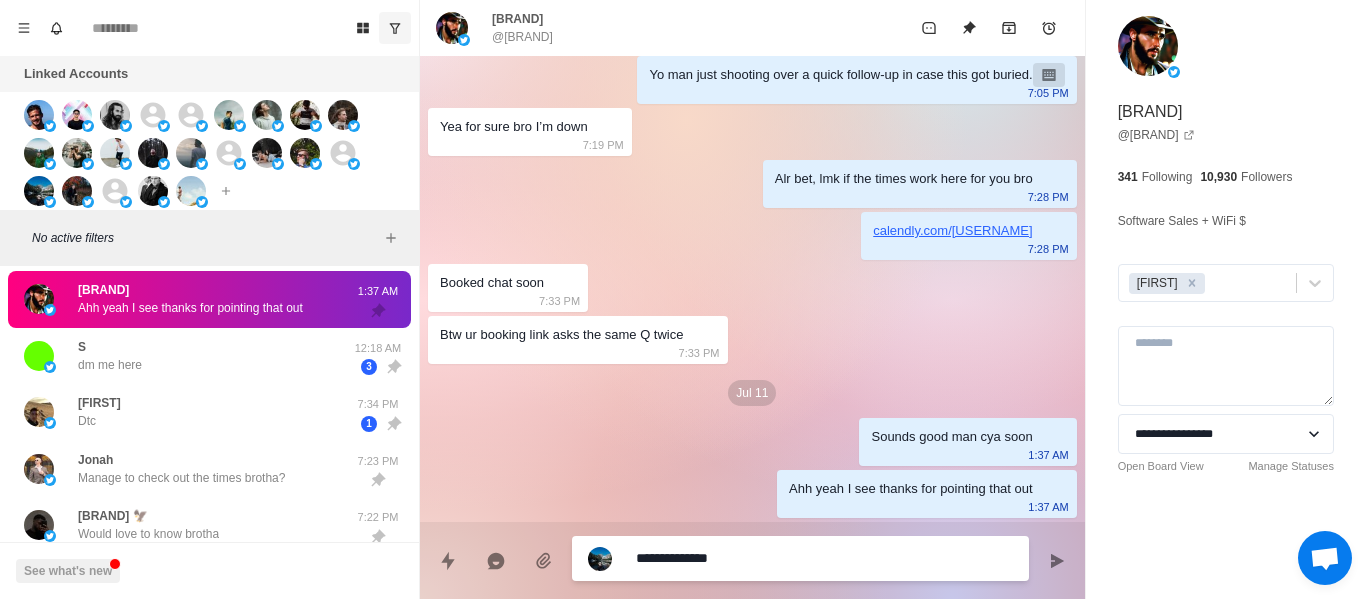 type on "*" 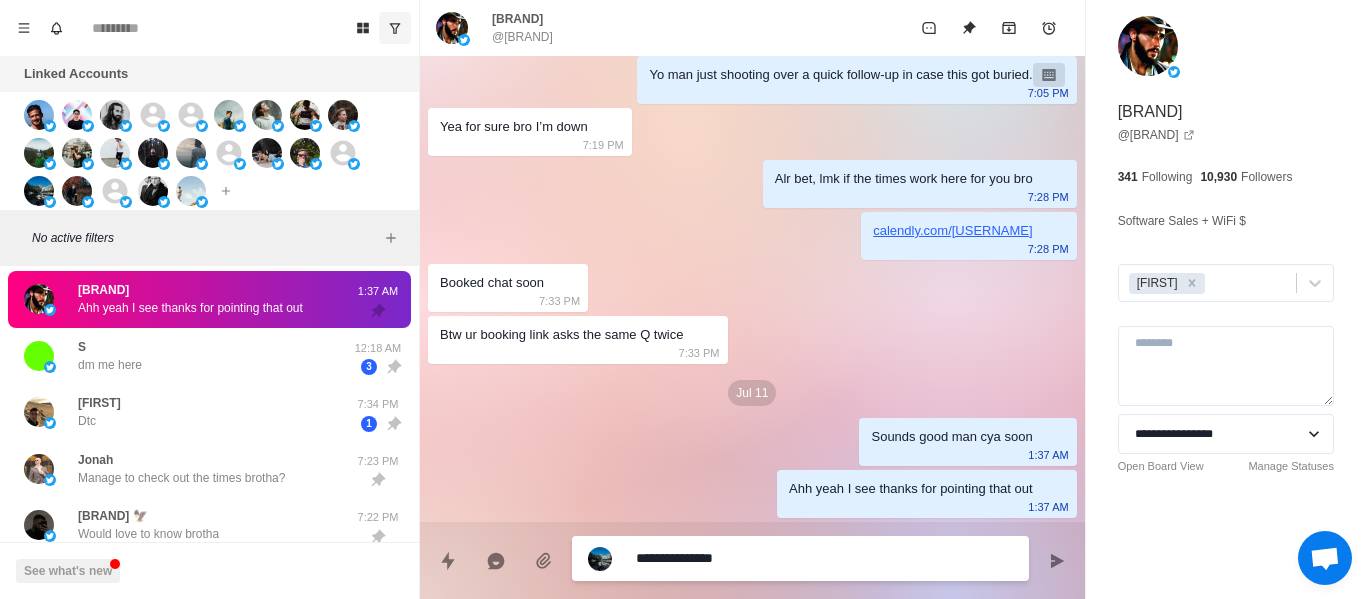 type on "*" 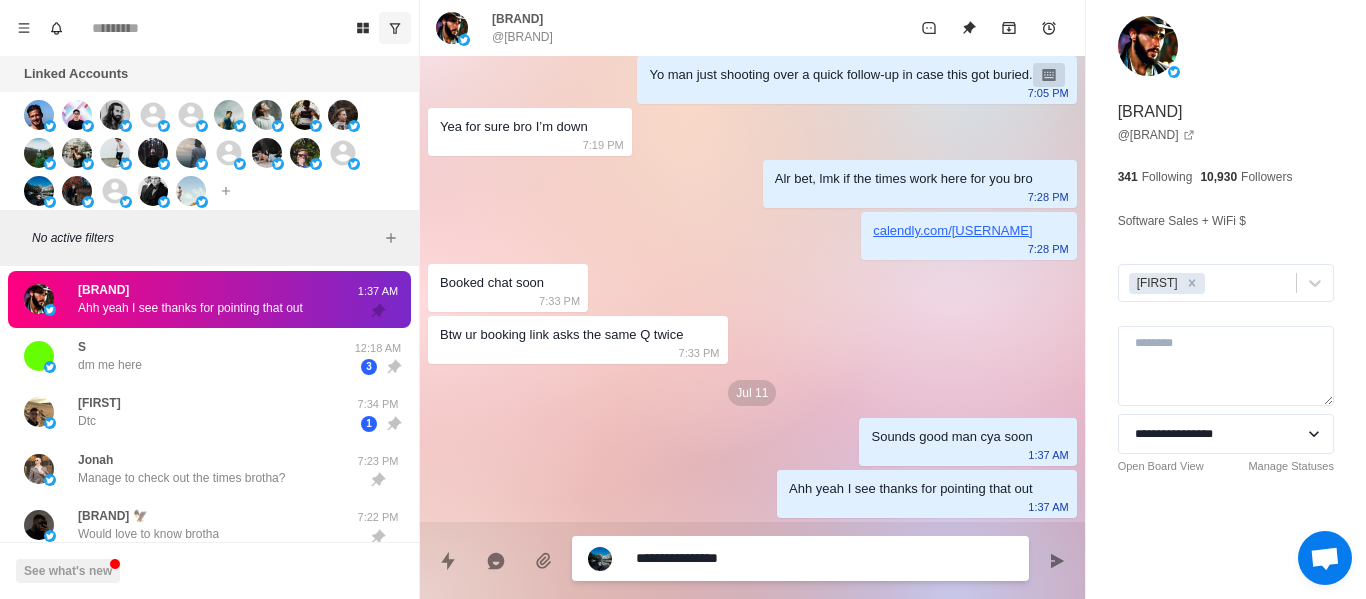 type on "*" 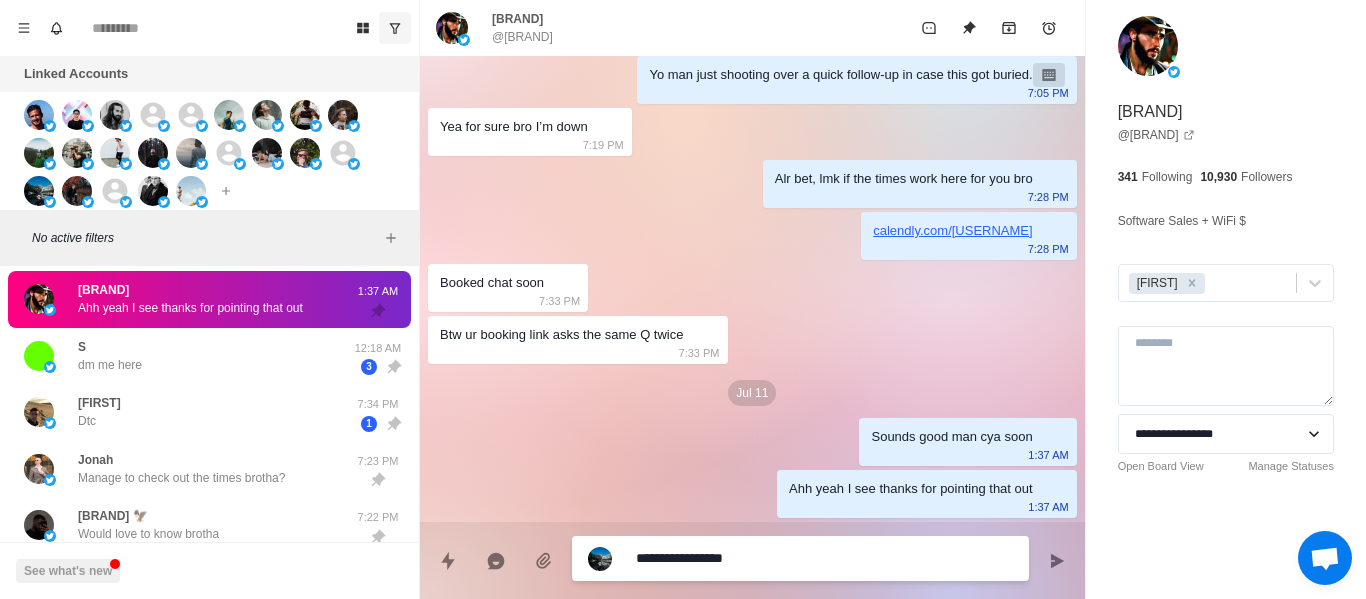 type on "*" 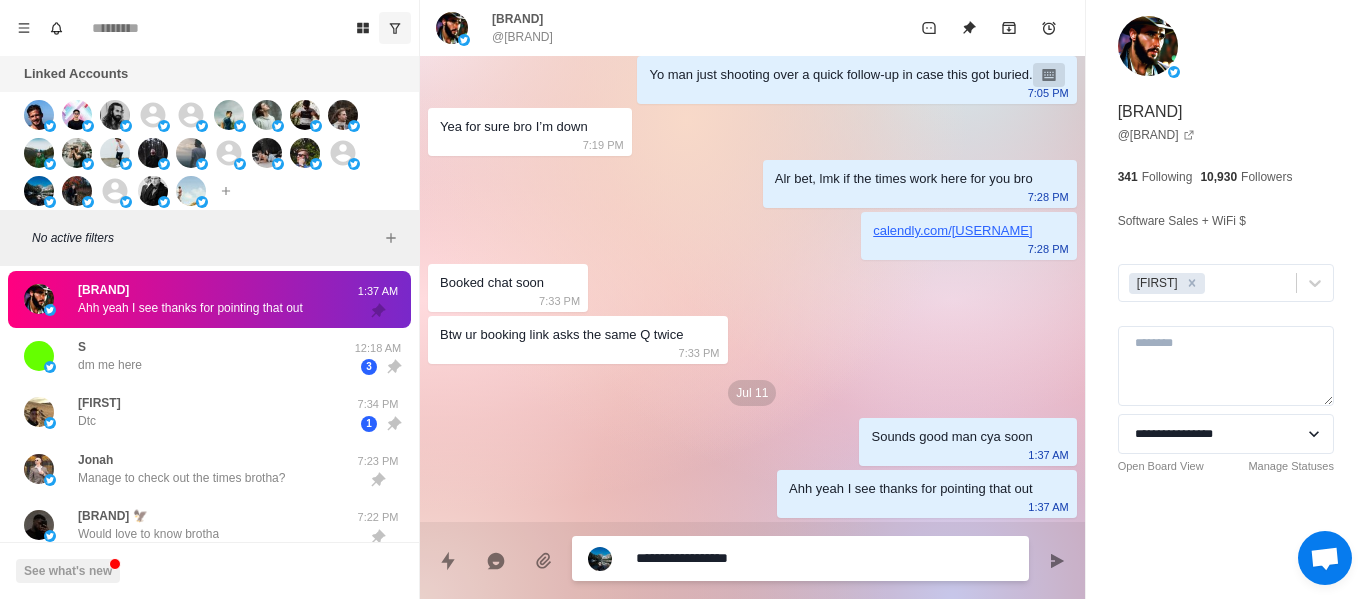 type on "*" 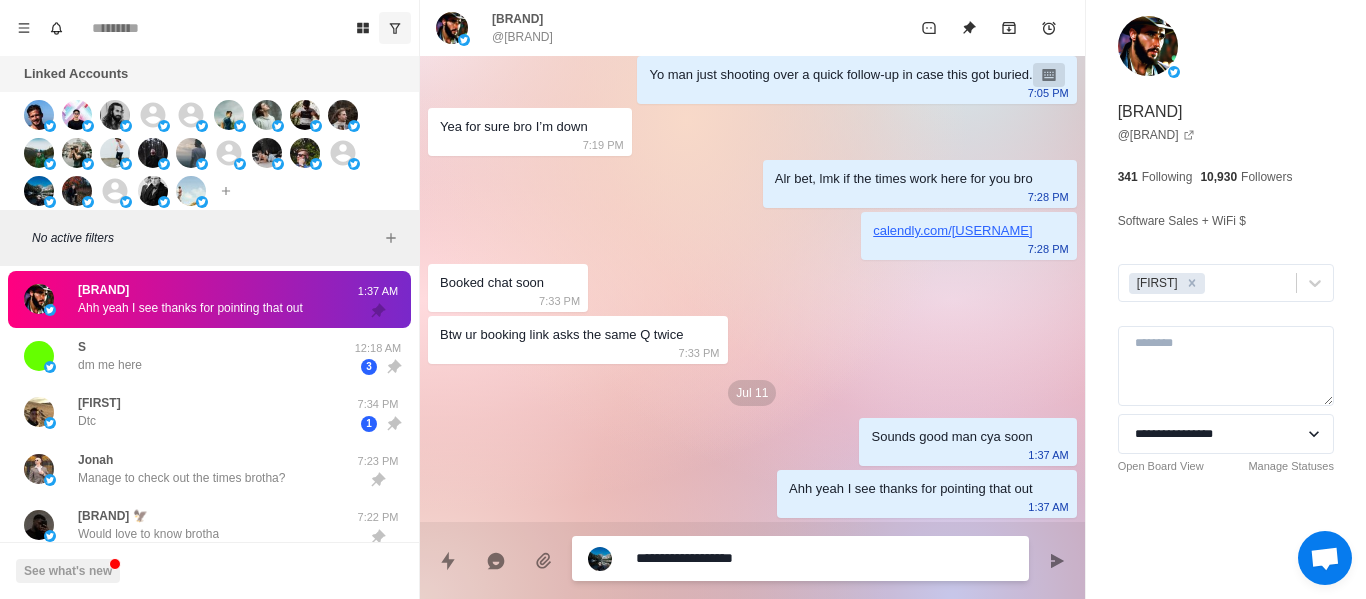 type on "**********" 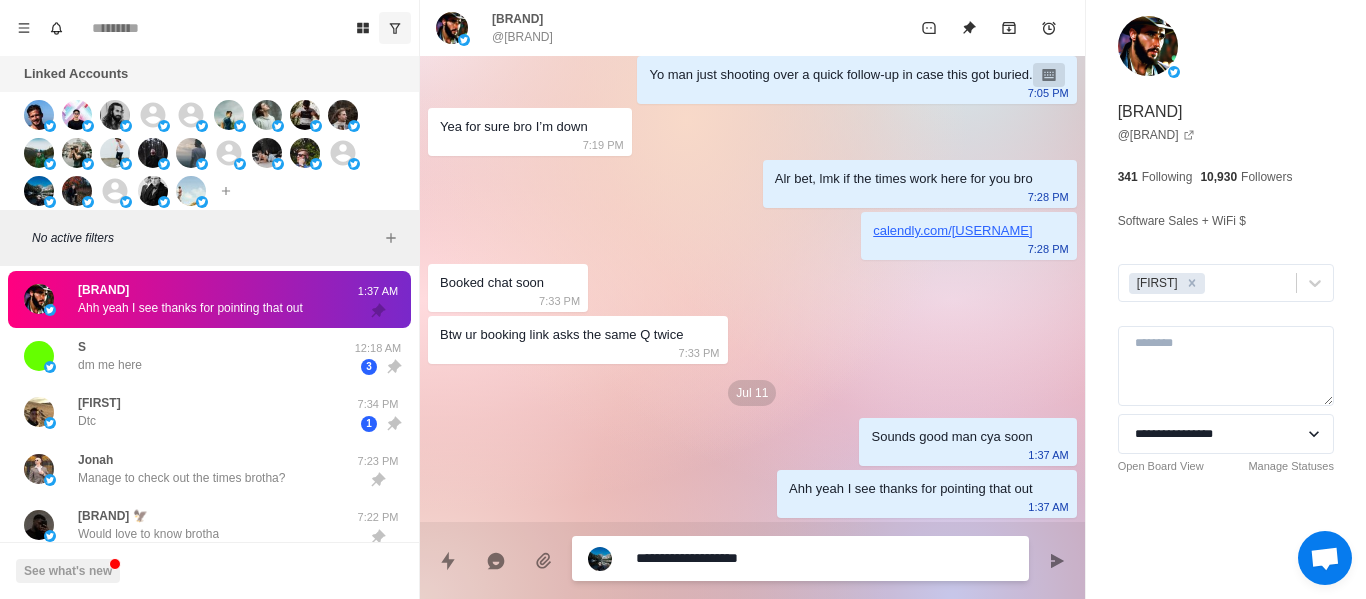 type on "*" 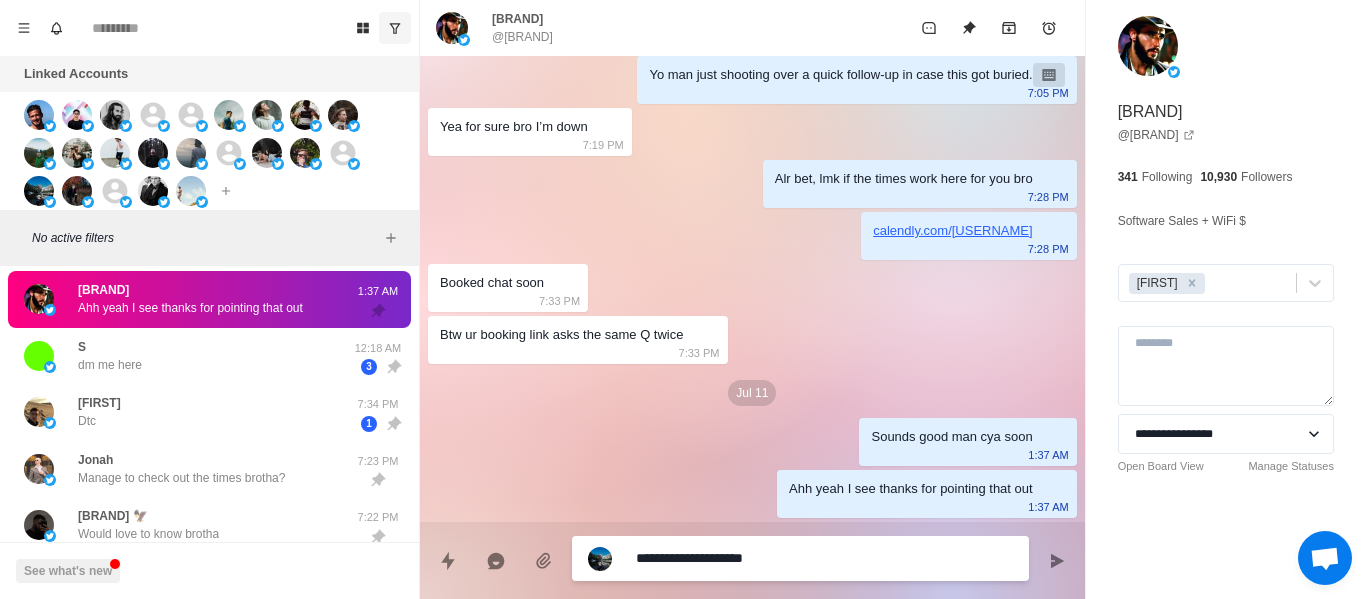 type on "*" 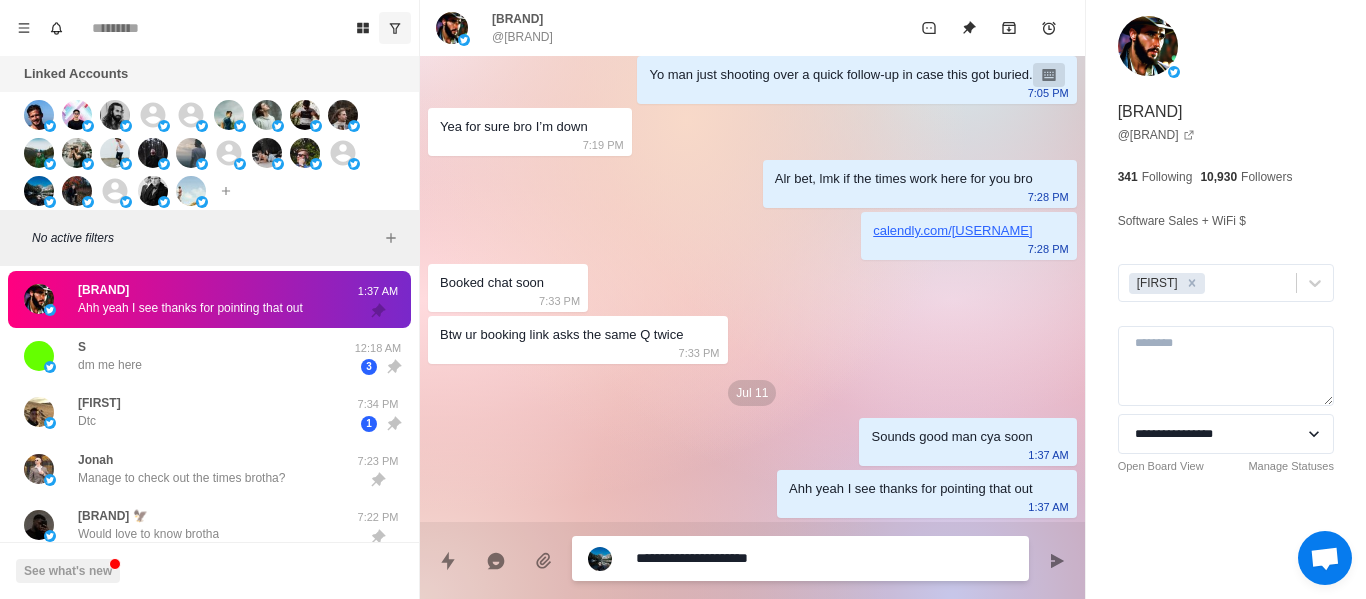 type on "*" 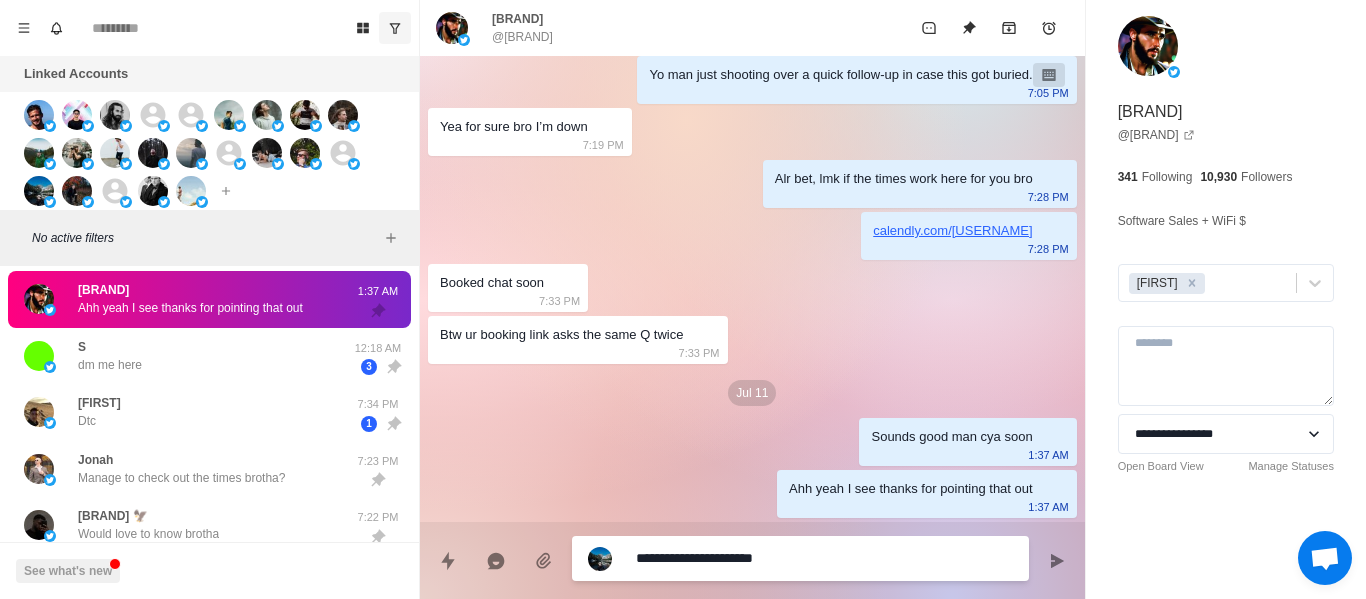 type on "*" 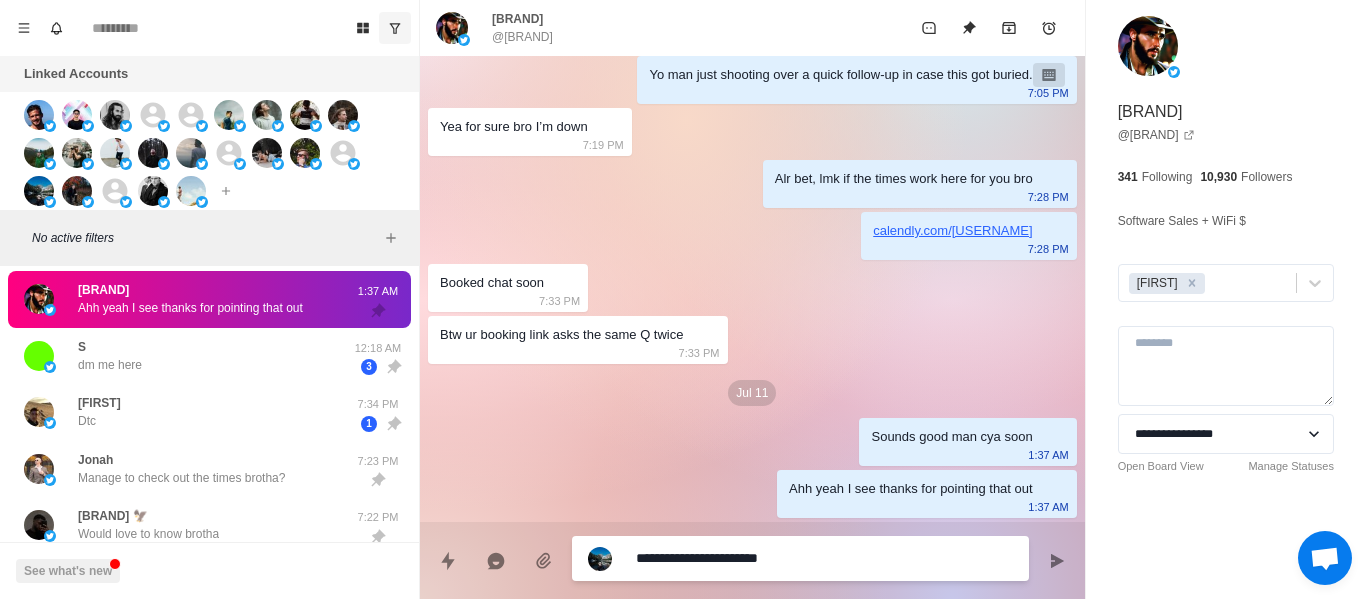 type on "*" 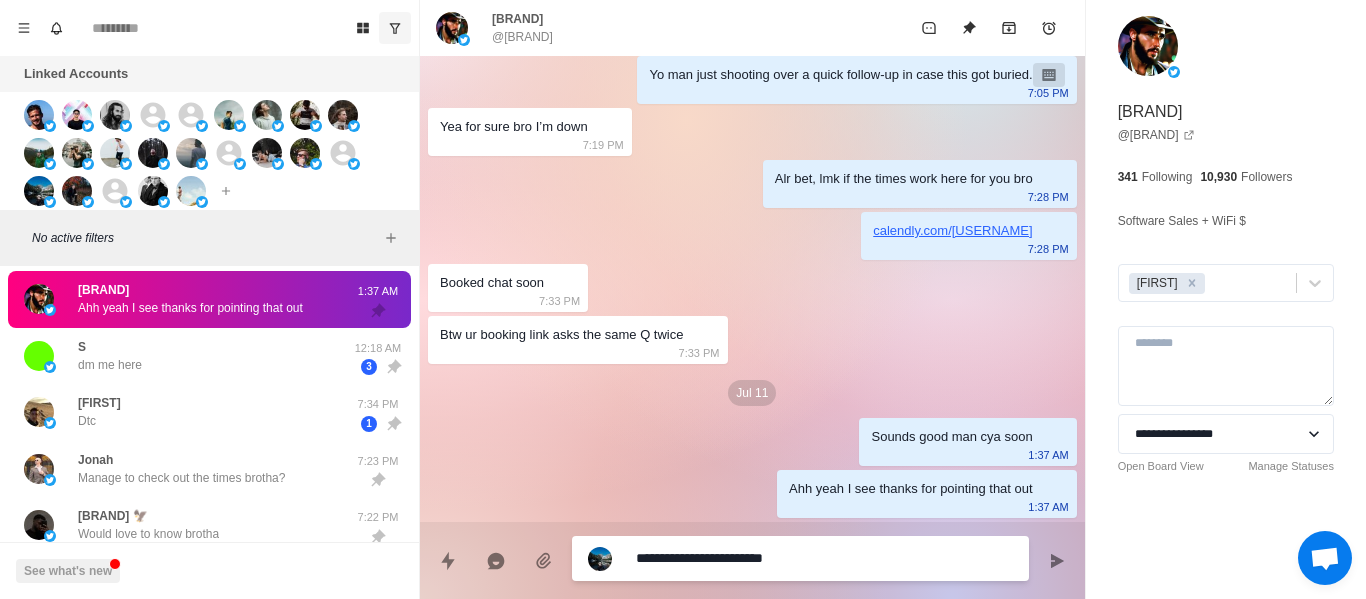type on "*" 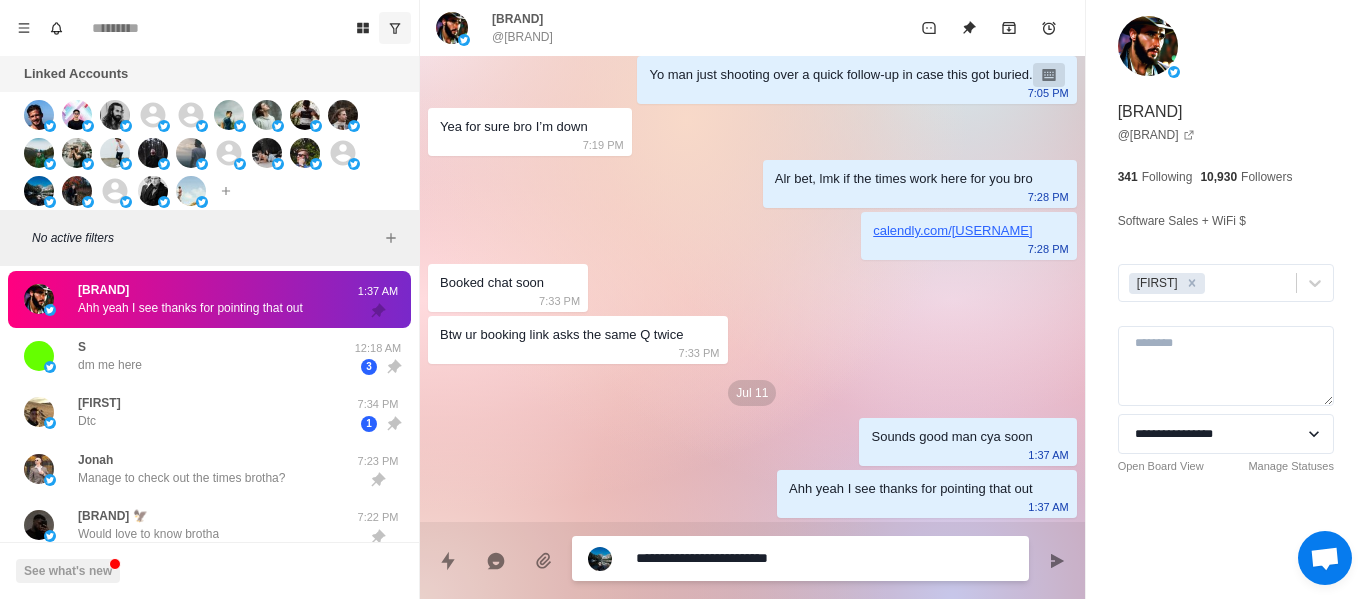 type on "*" 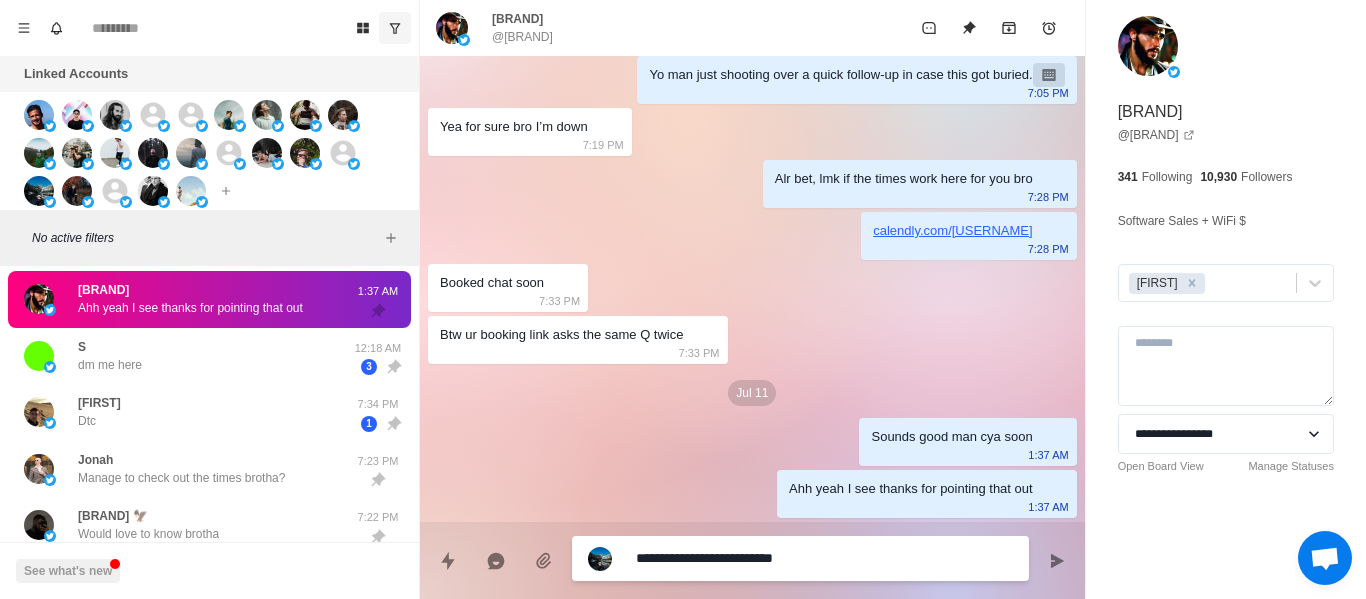 type on "*" 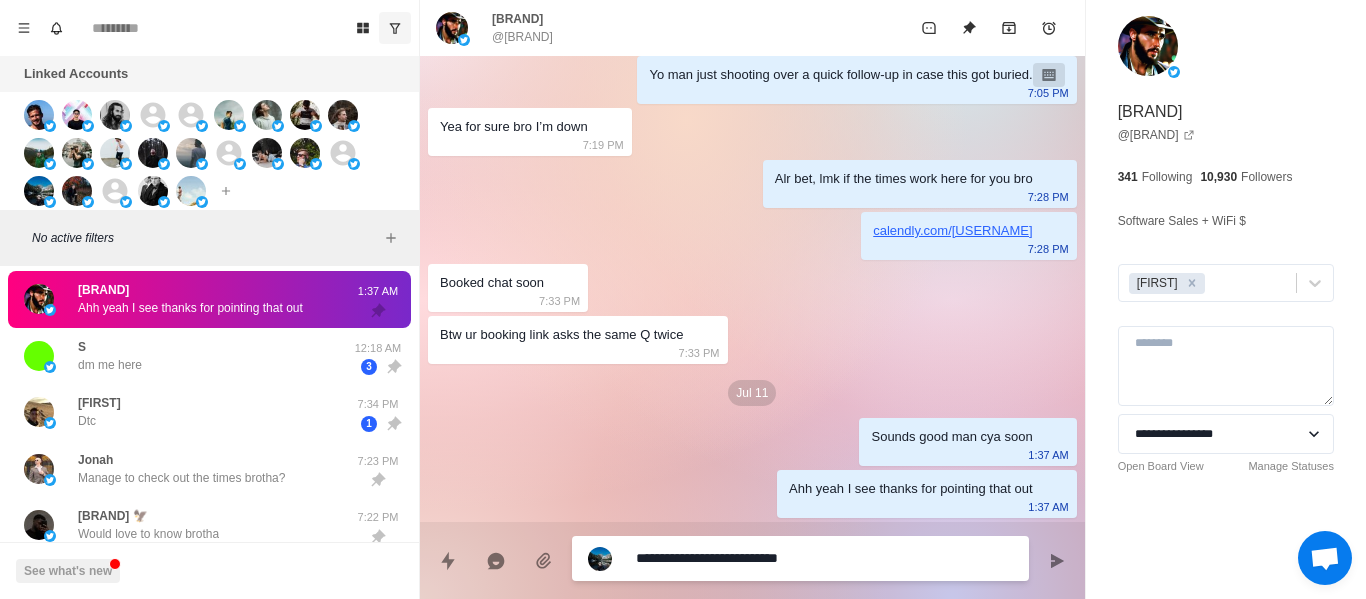 type on "*" 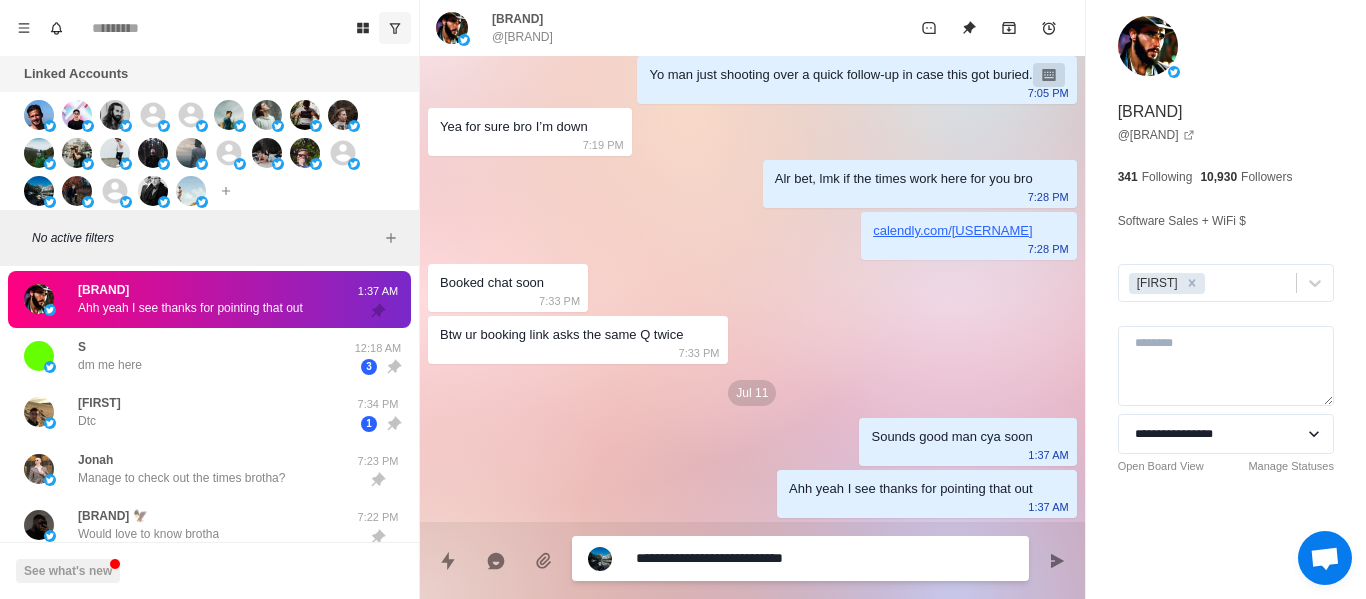 type on "*" 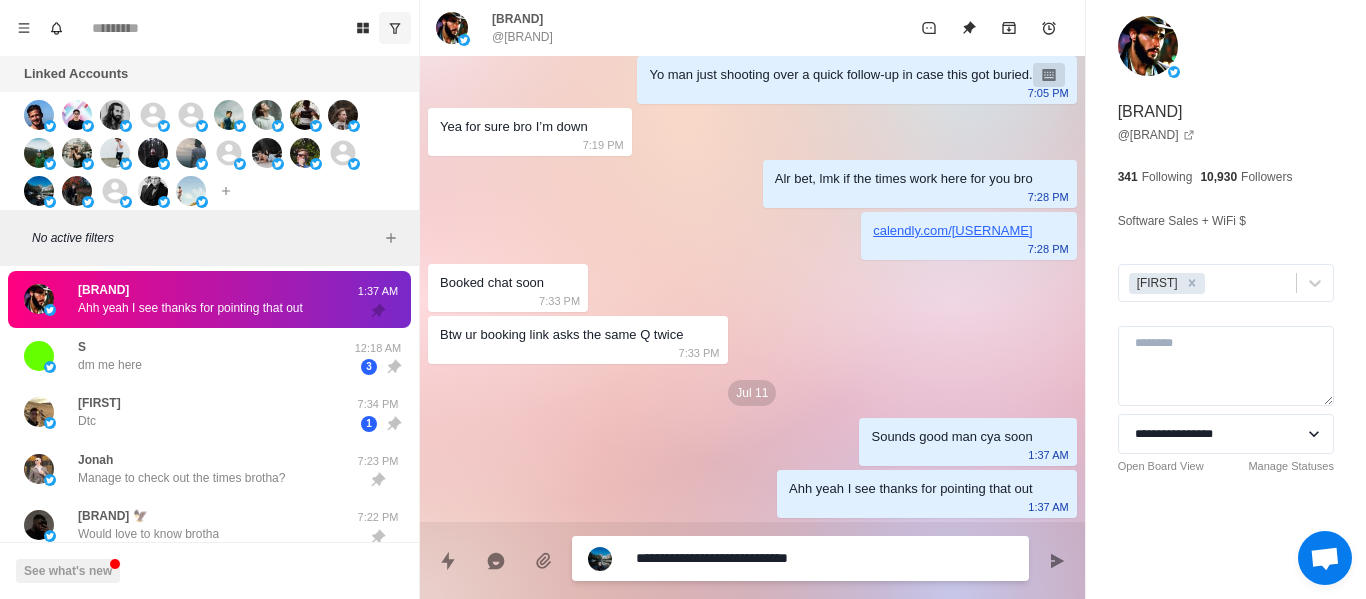 type on "*" 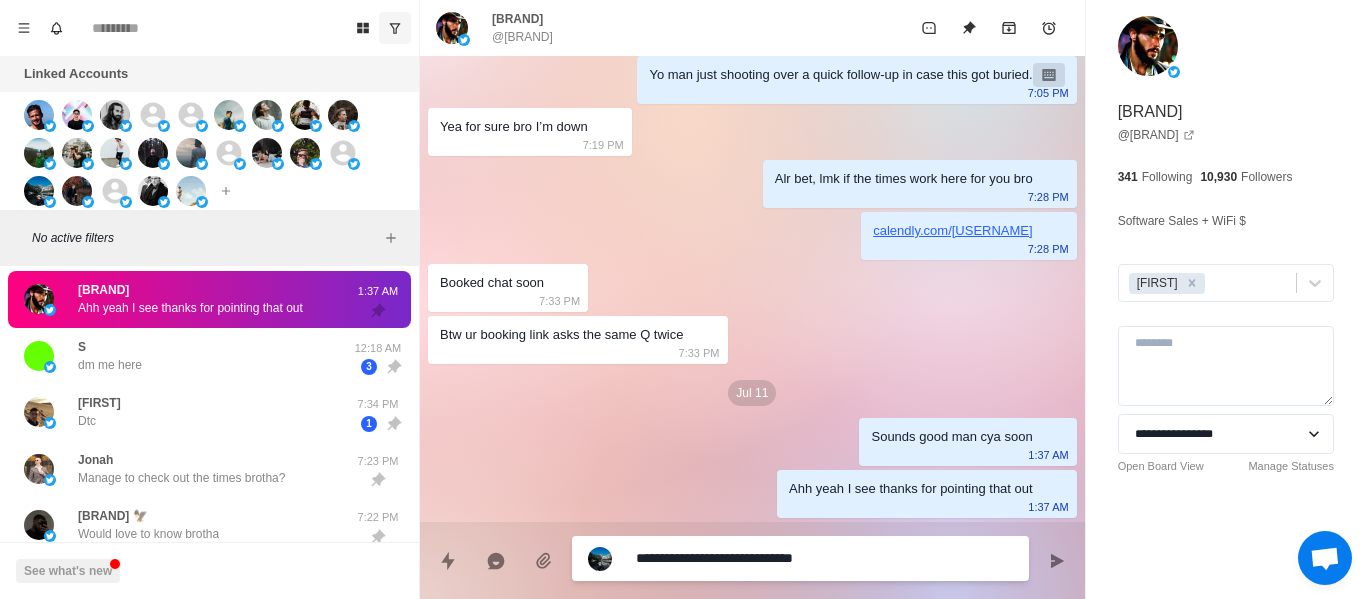 type on "*" 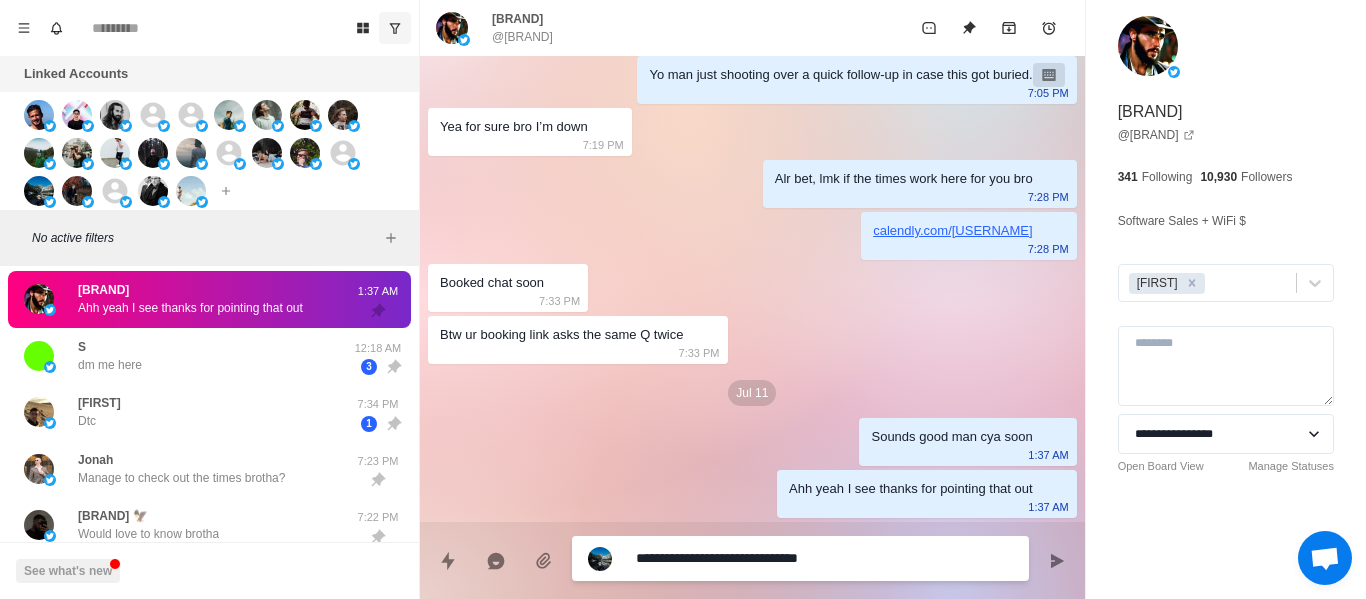 type on "*" 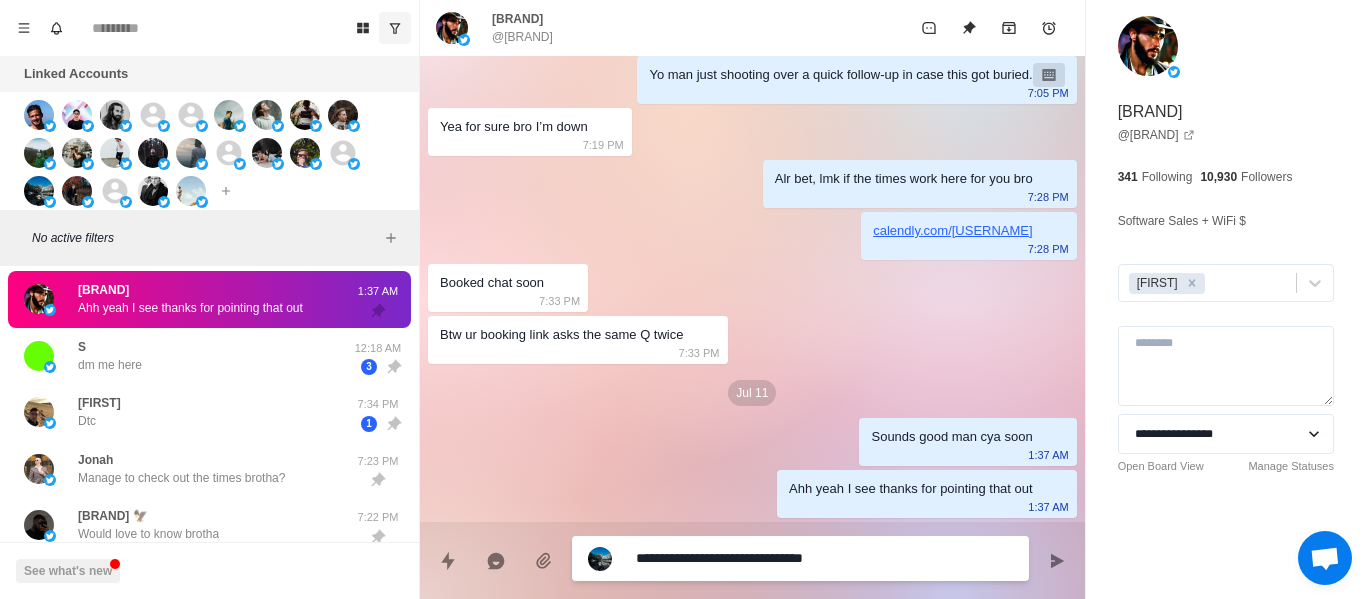 type on "*" 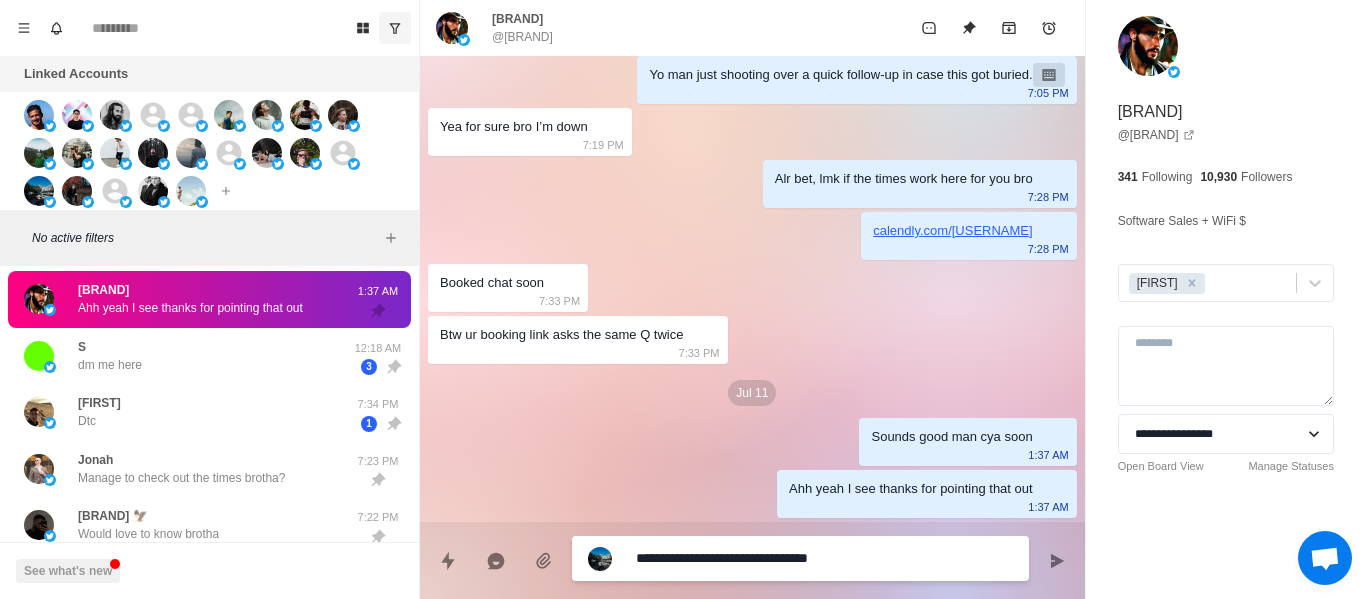 type on "*" 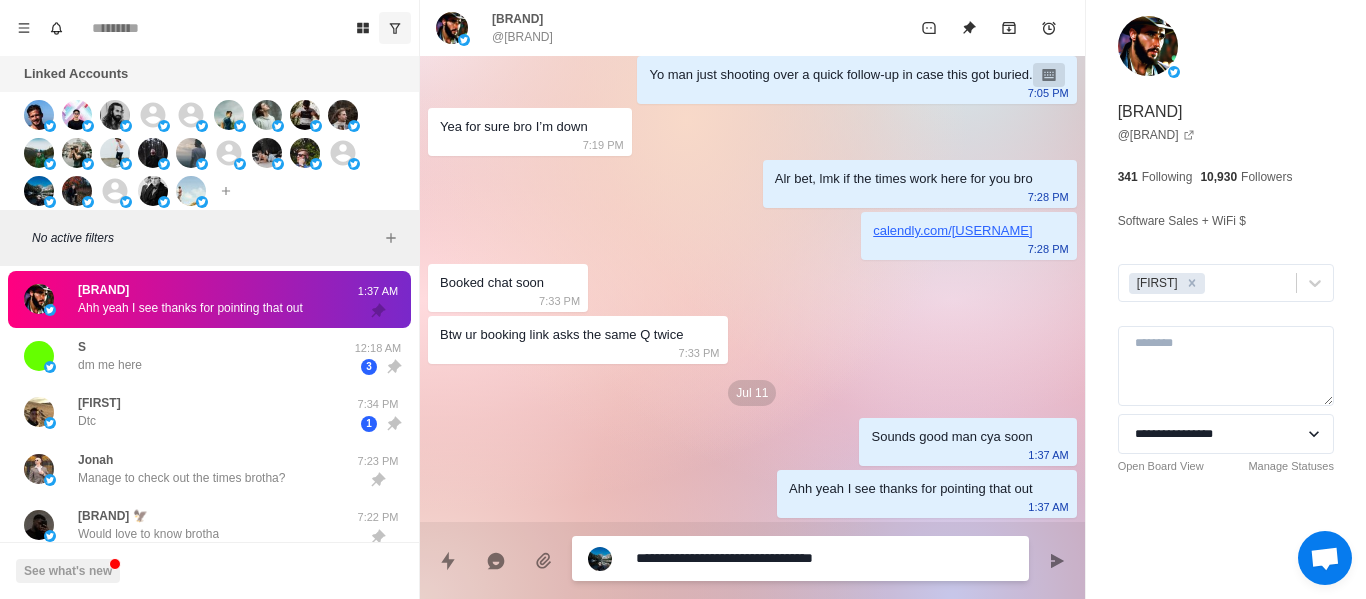 type on "*" 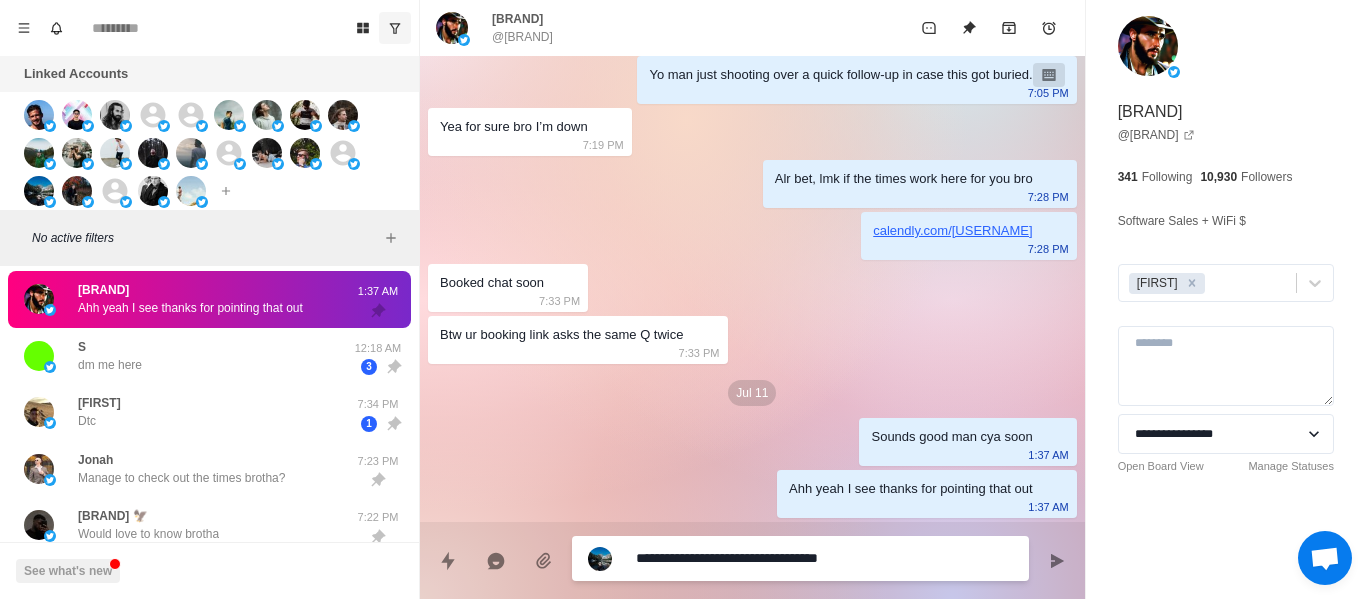 type on "*" 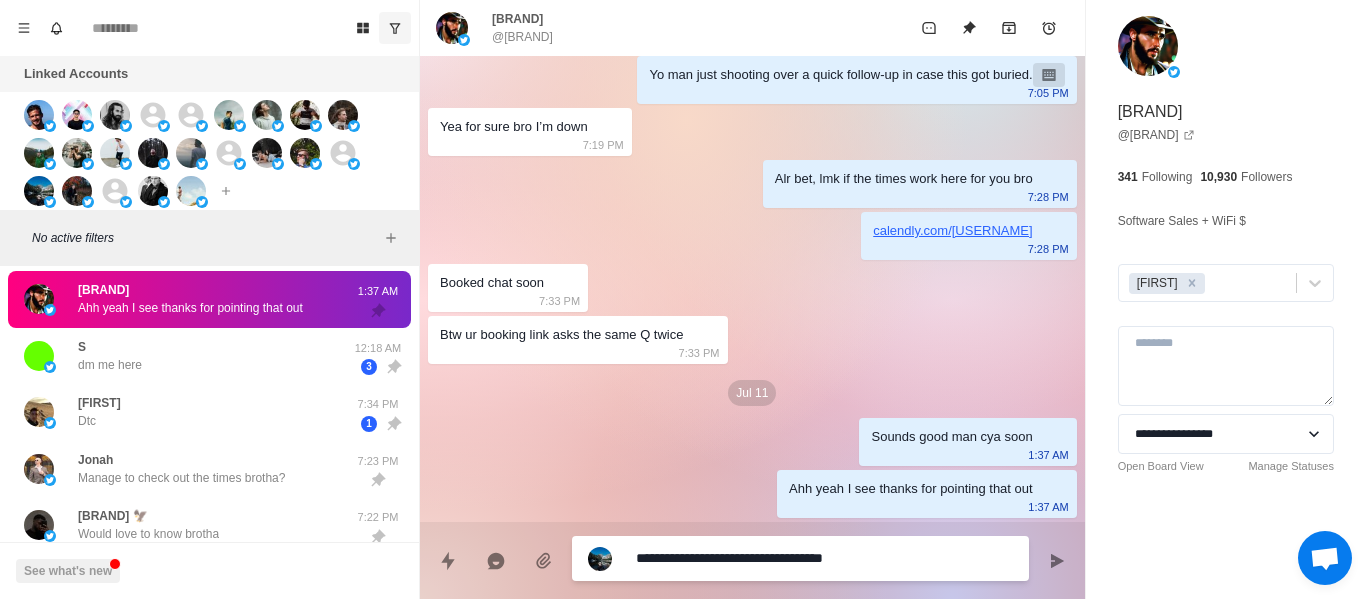 type on "*" 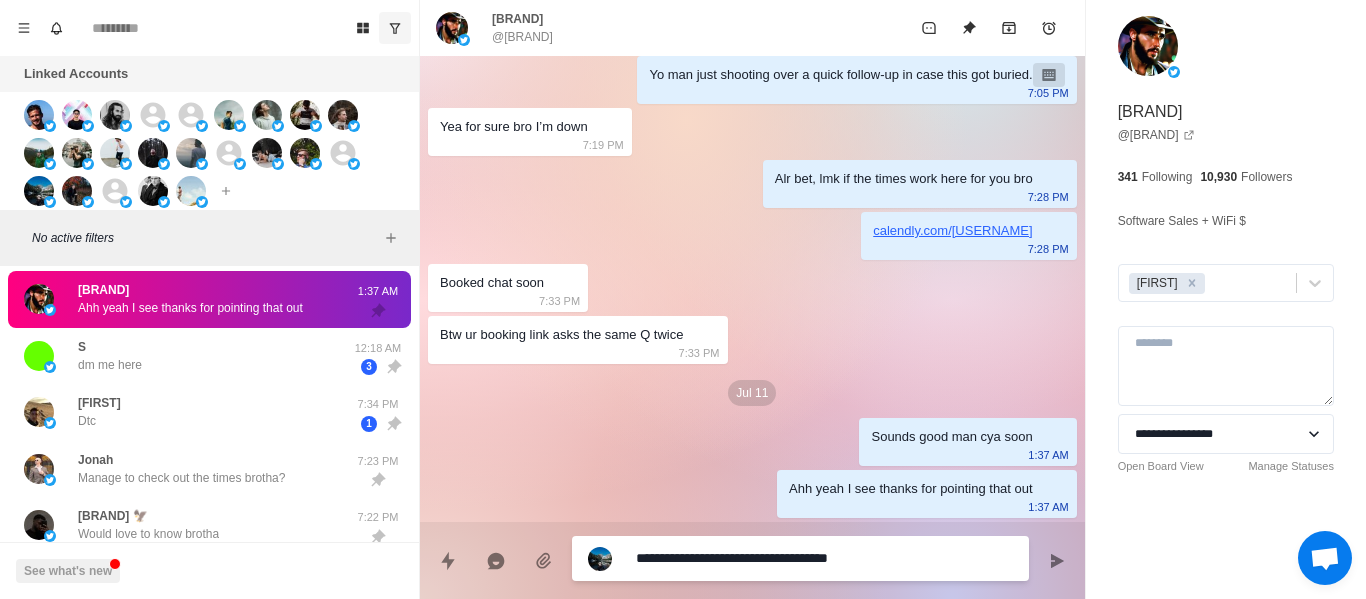 type on "*" 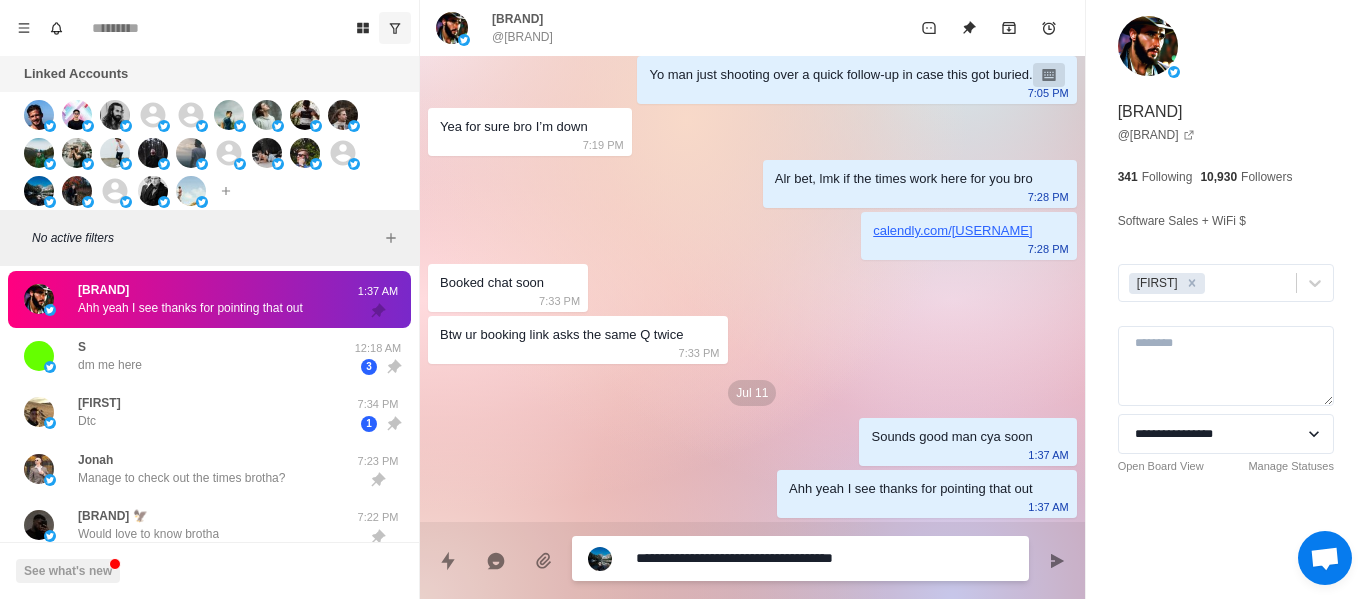 type on "*" 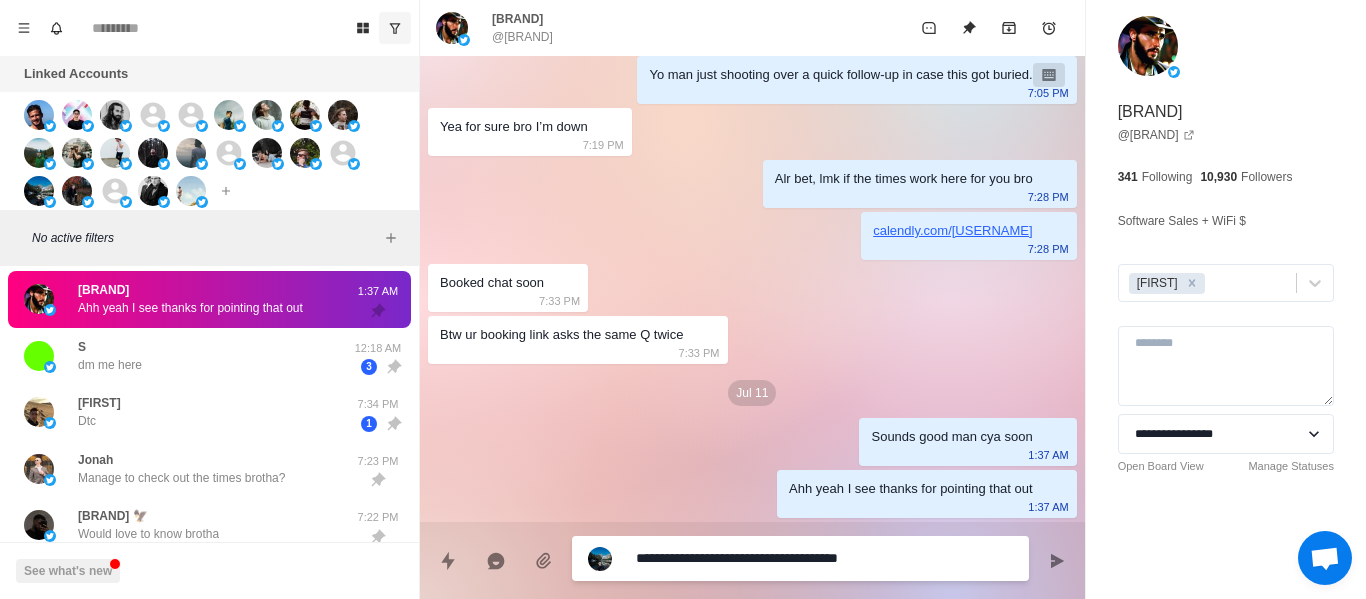type on "*" 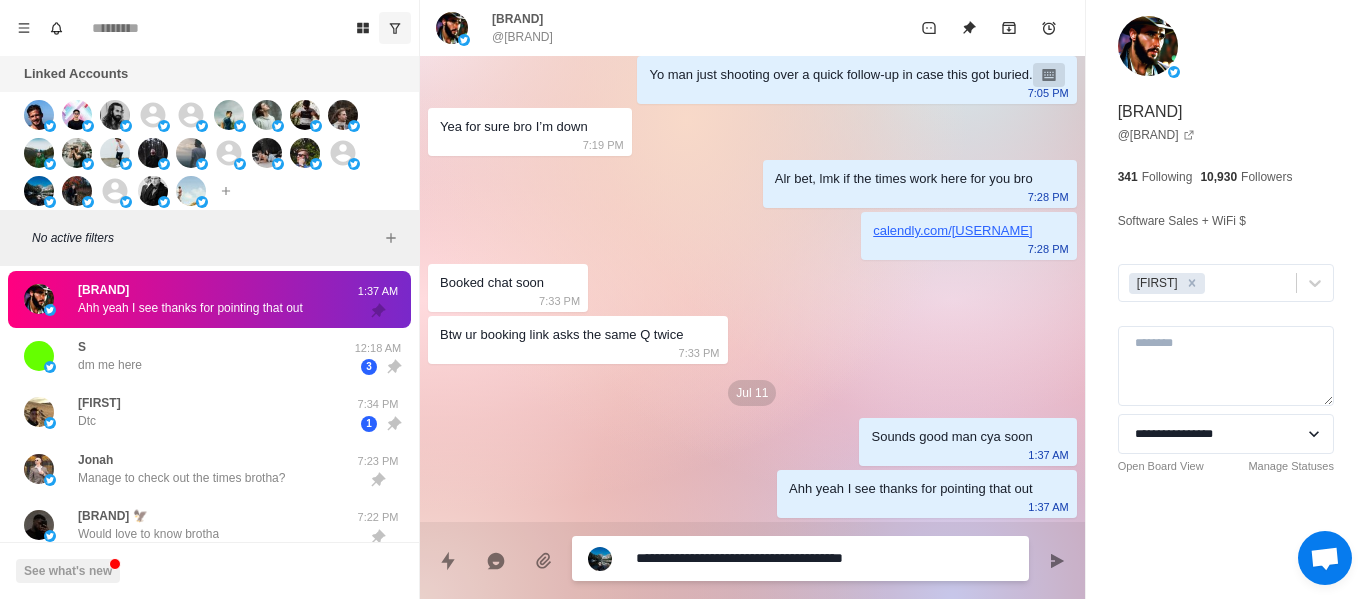 type on "*" 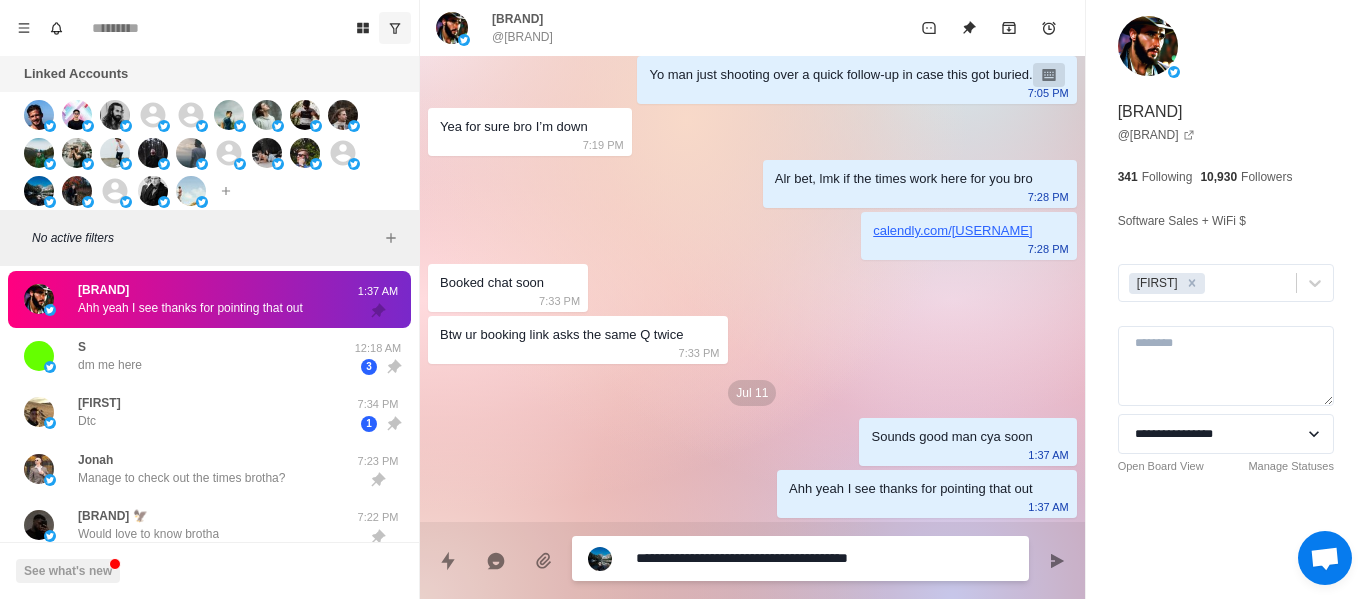 type on "*" 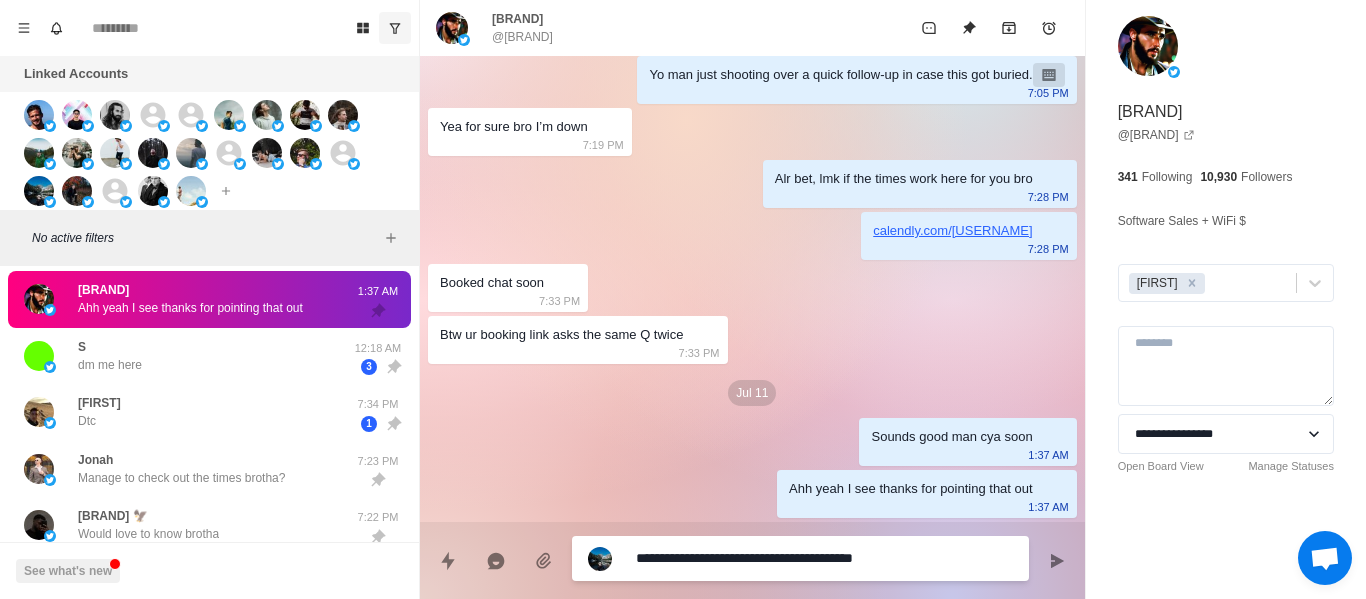 type on "*" 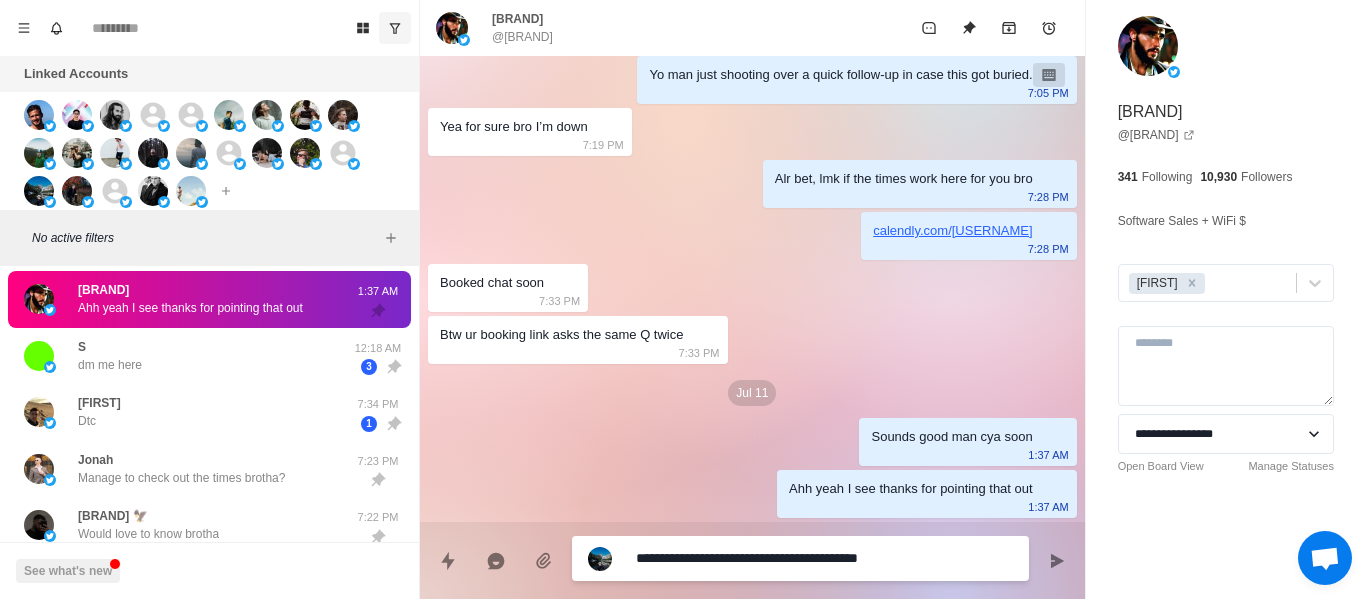 type on "*" 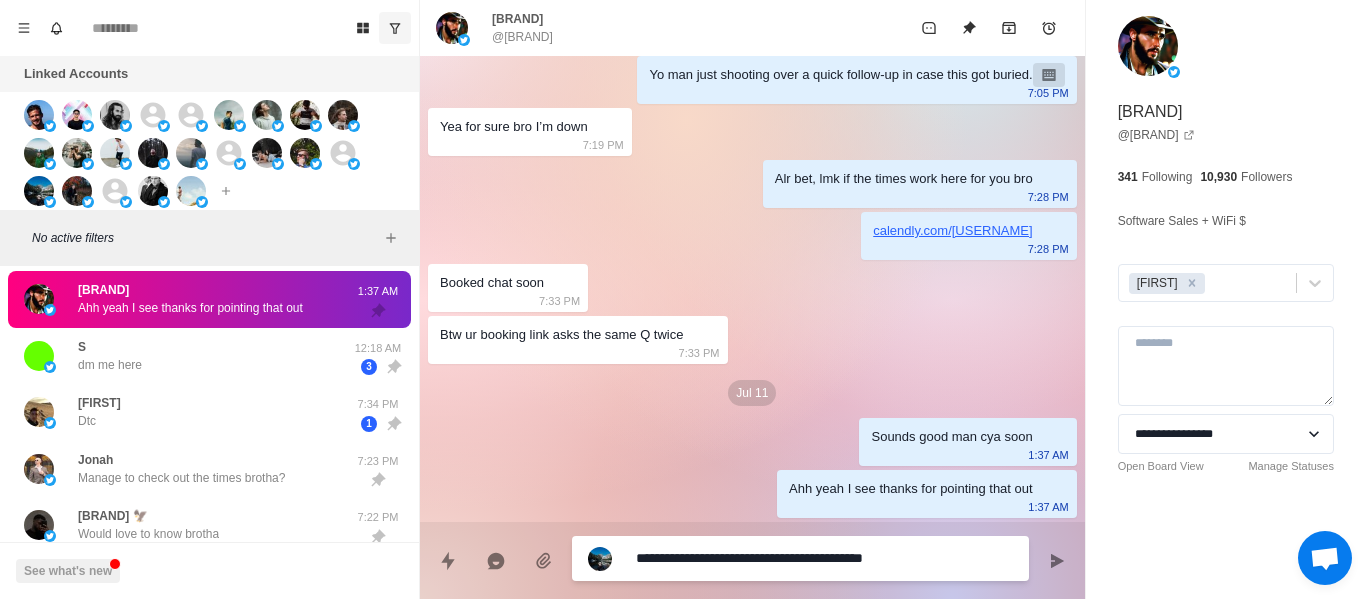 type on "*" 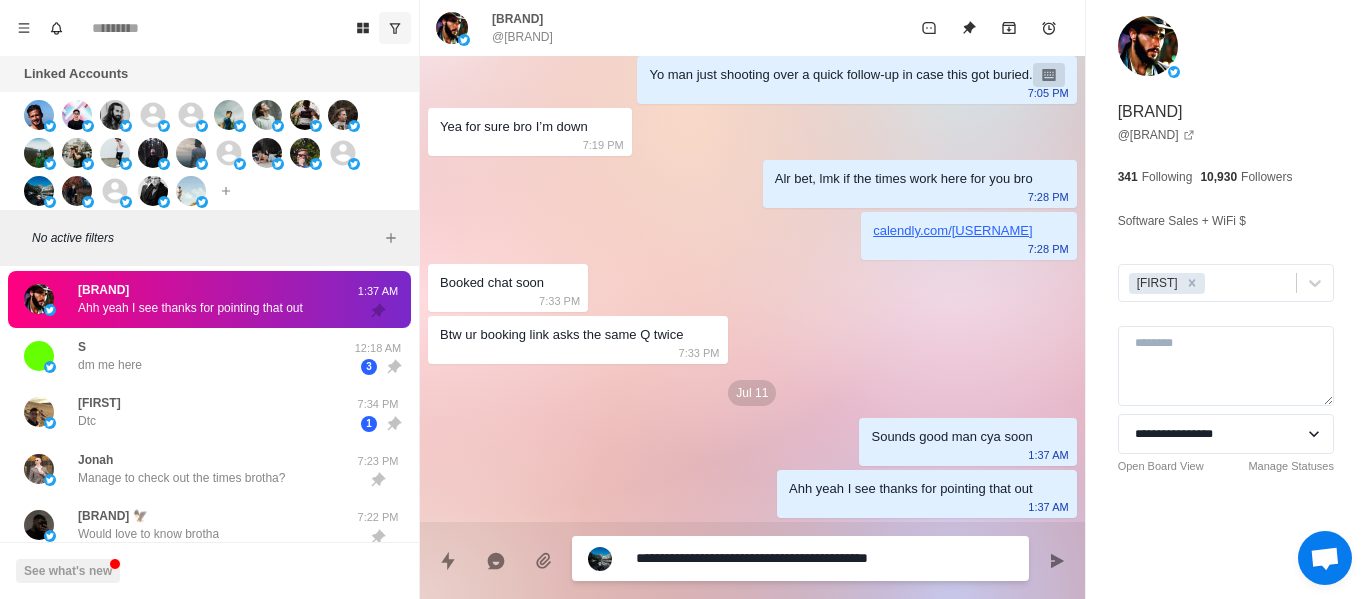 type on "*" 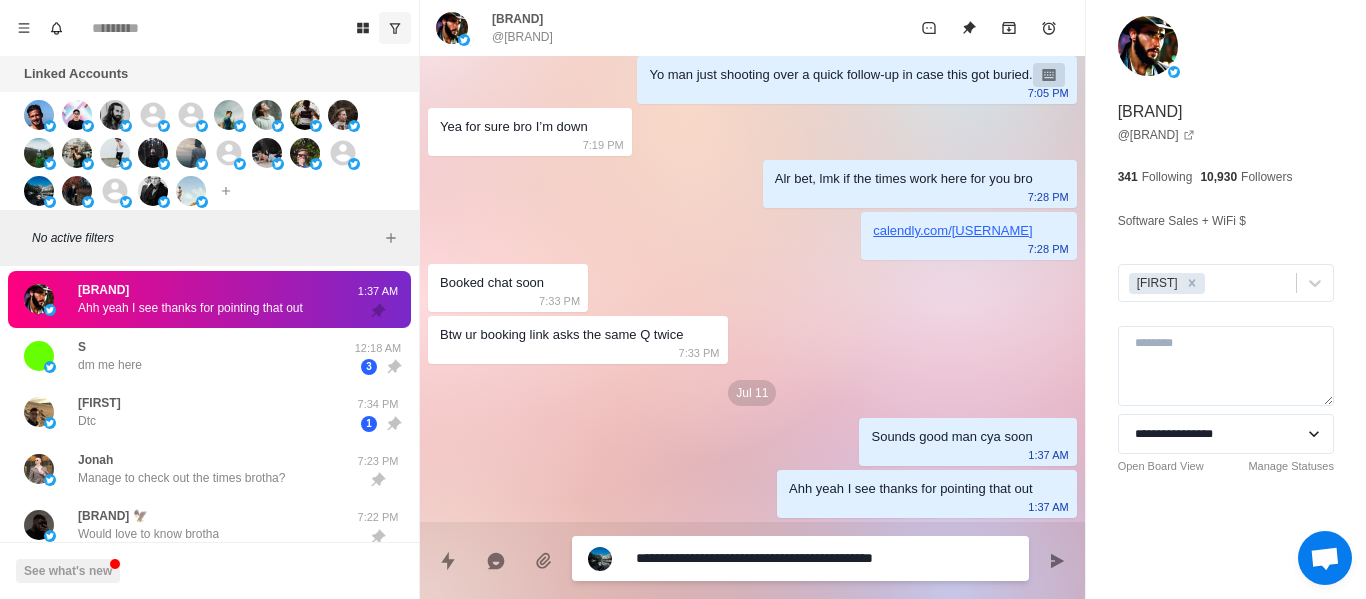 type on "*" 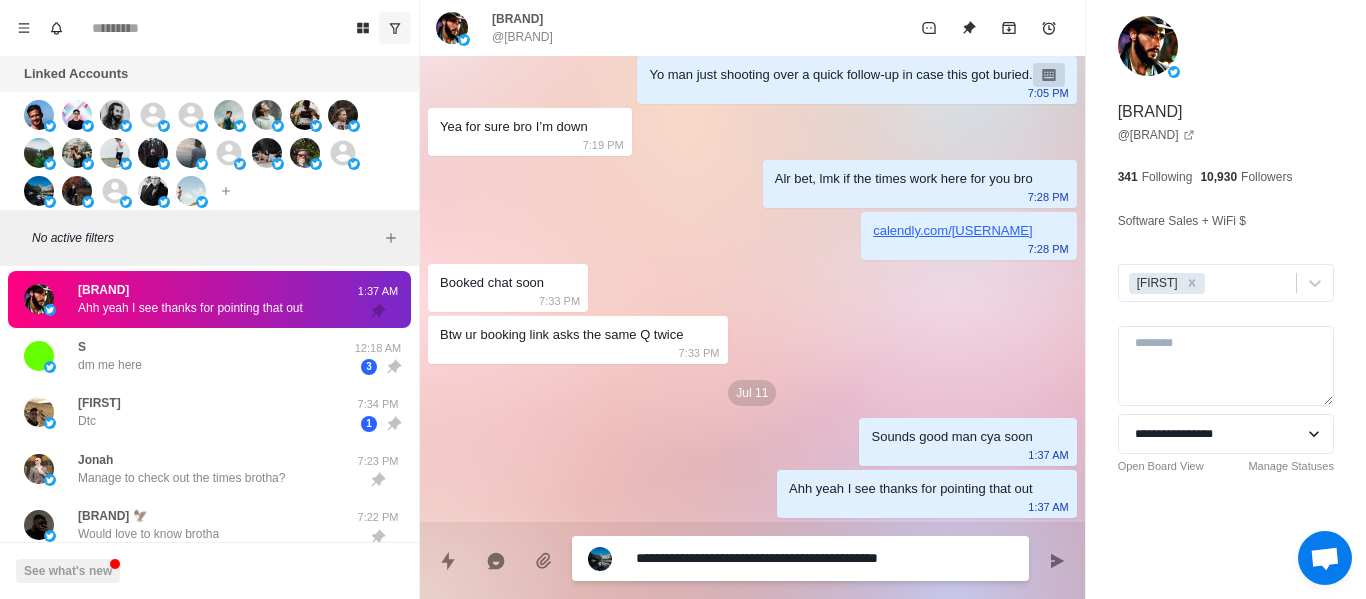 type on "*" 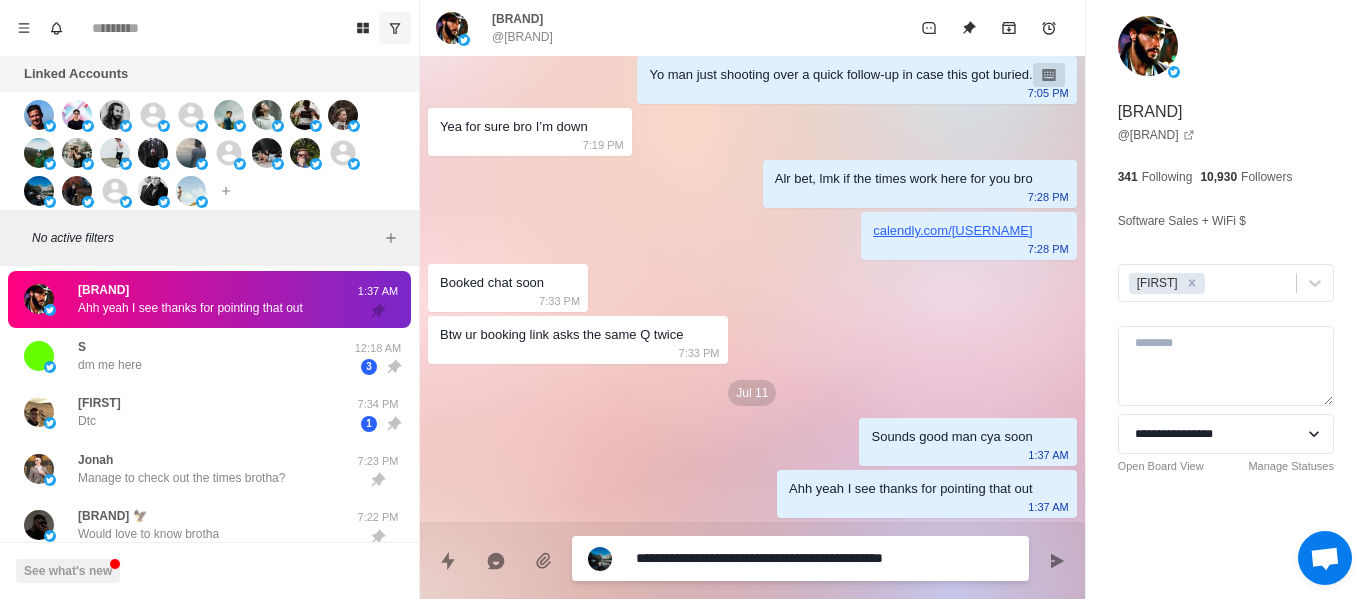 type on "*" 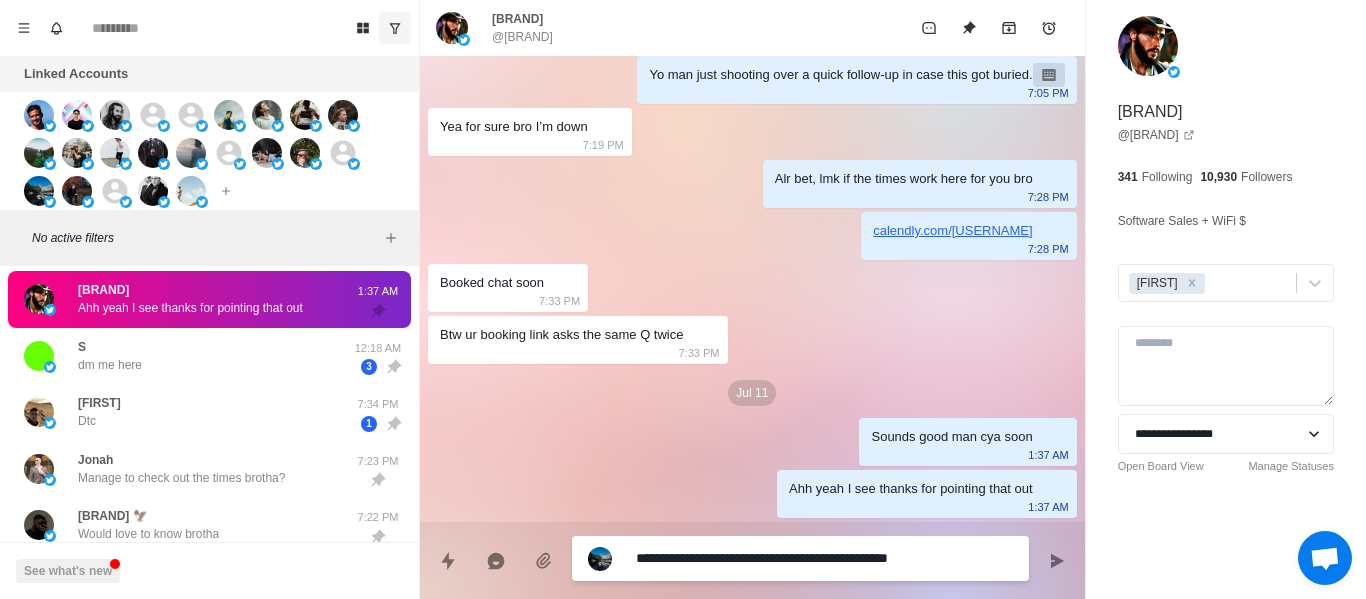 type on "*" 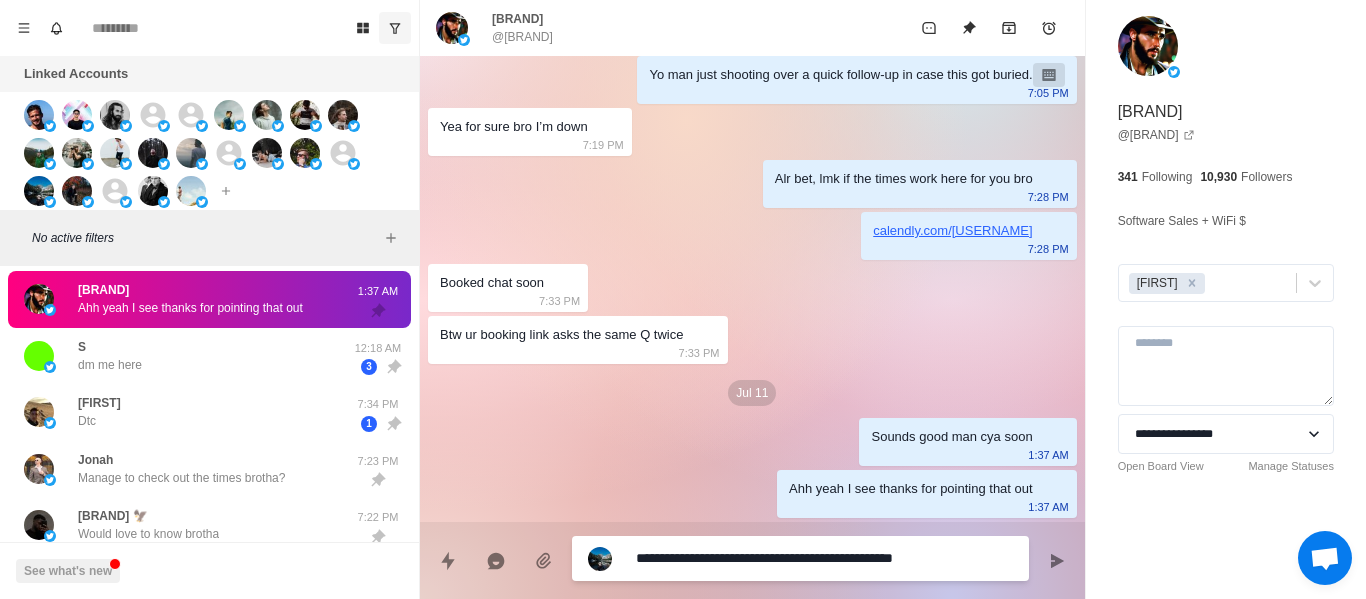 type on "*" 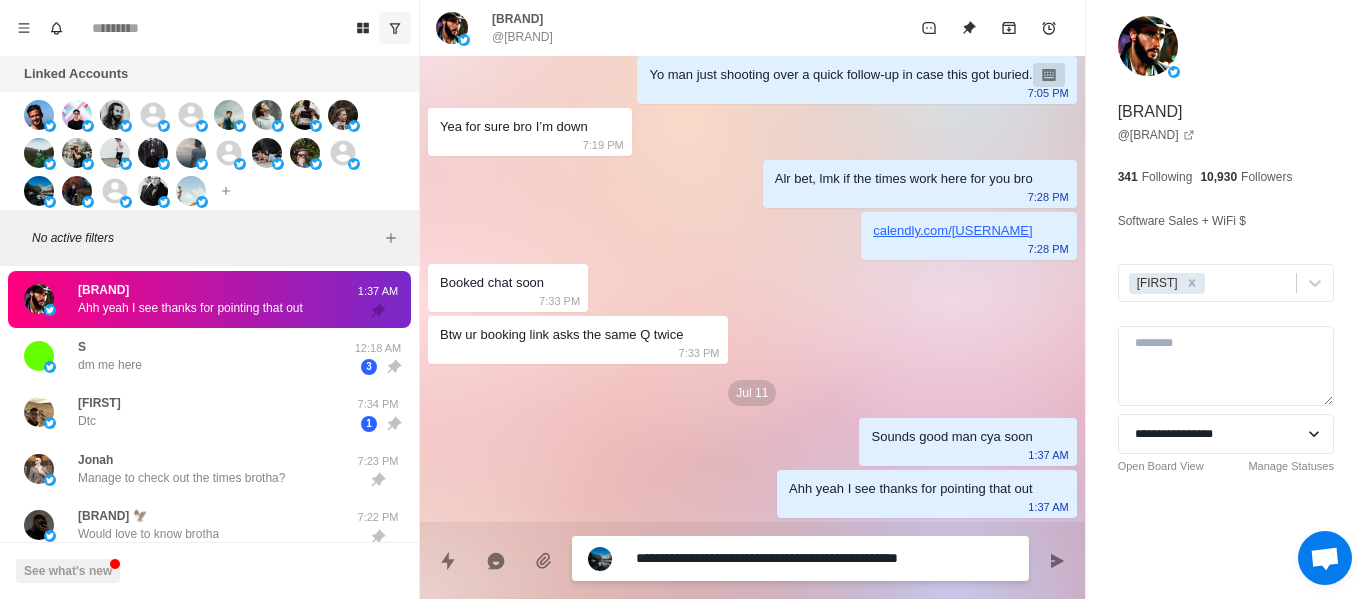 type on "*" 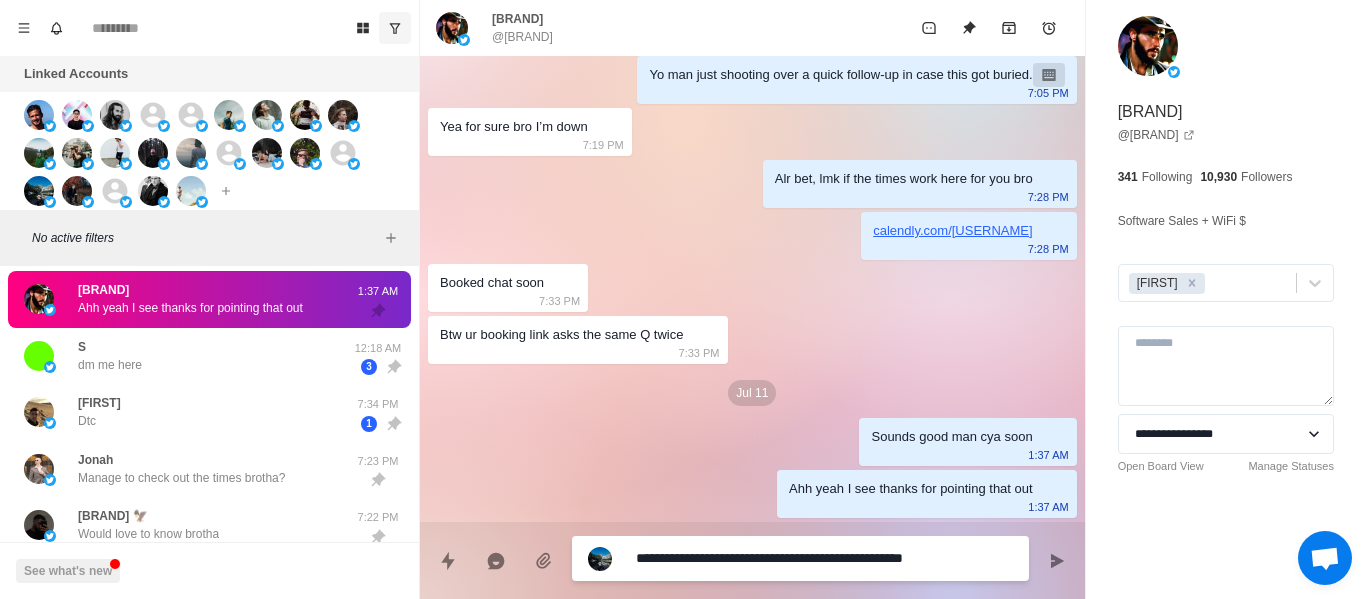 type on "*" 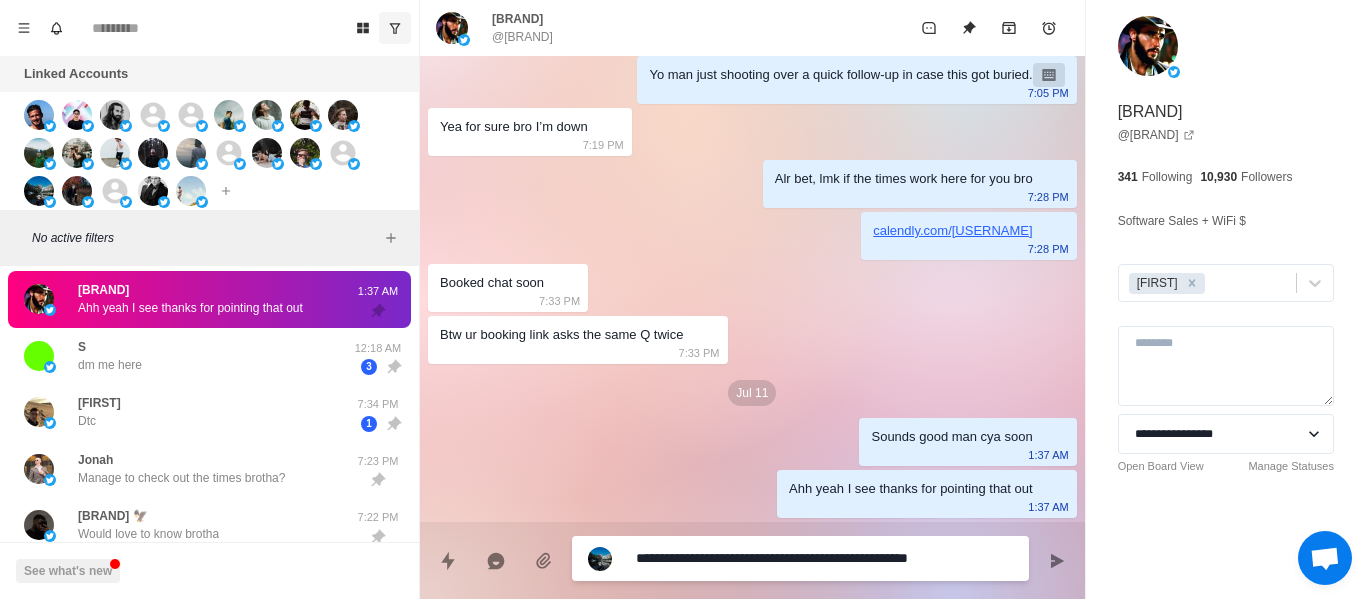 type on "*" 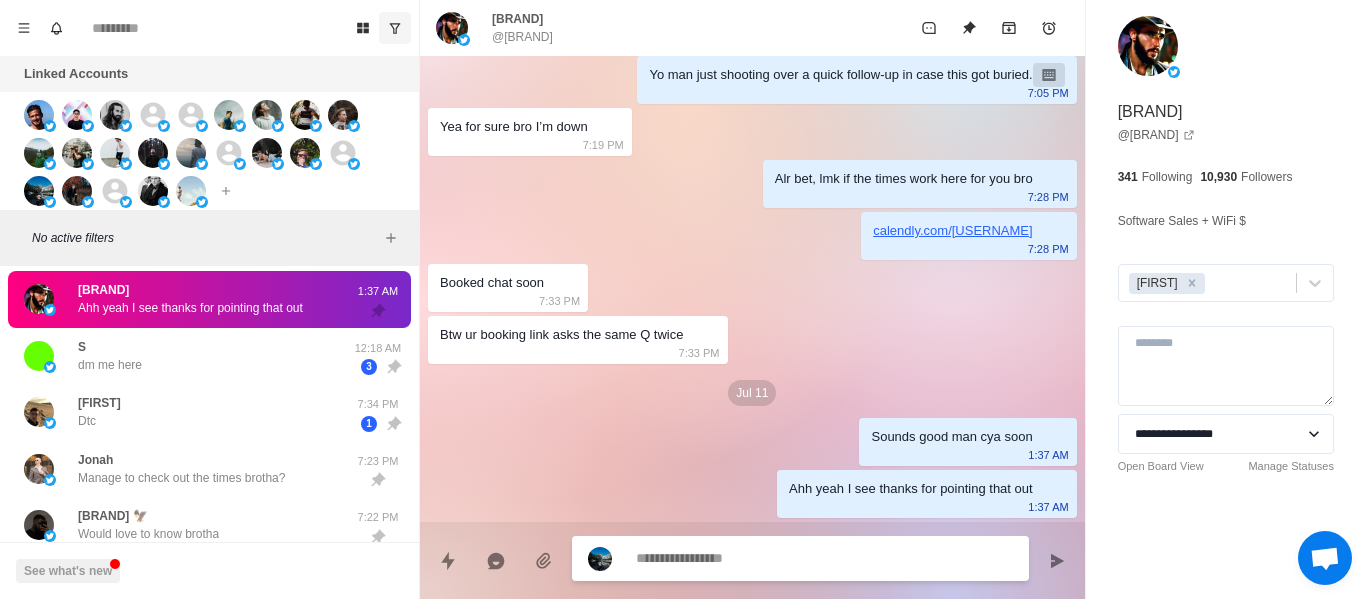 scroll, scrollTop: 1222, scrollLeft: 0, axis: vertical 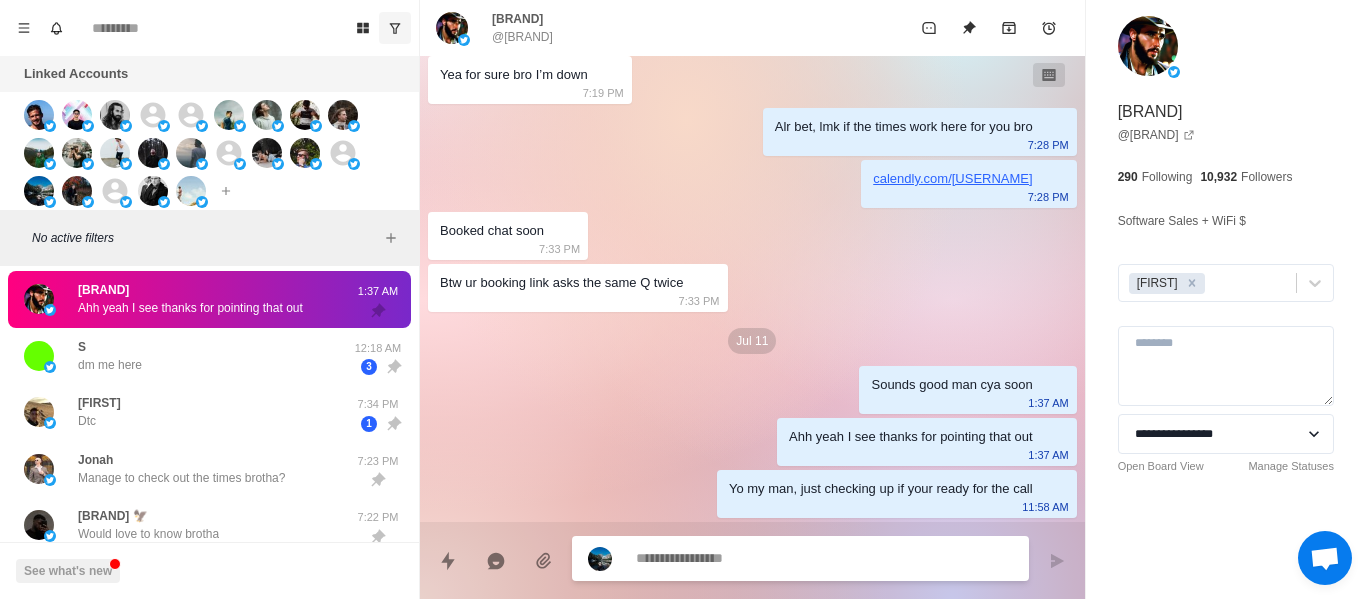 type on "*" 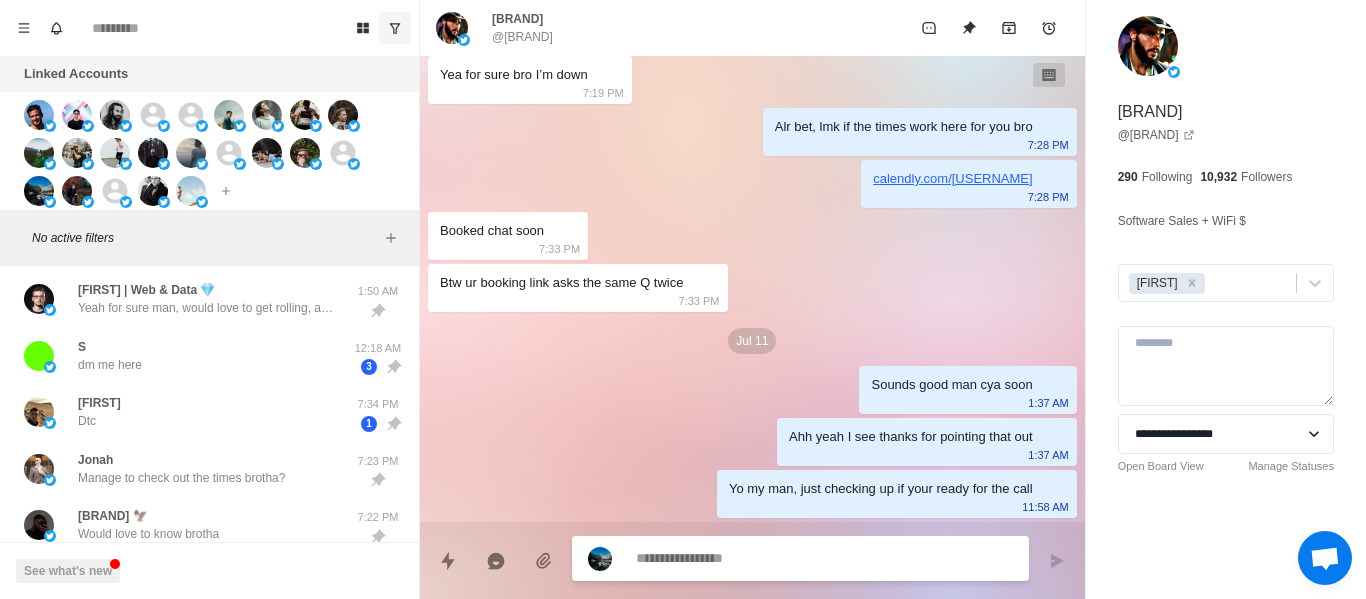 scroll, scrollTop: 2, scrollLeft: 0, axis: vertical 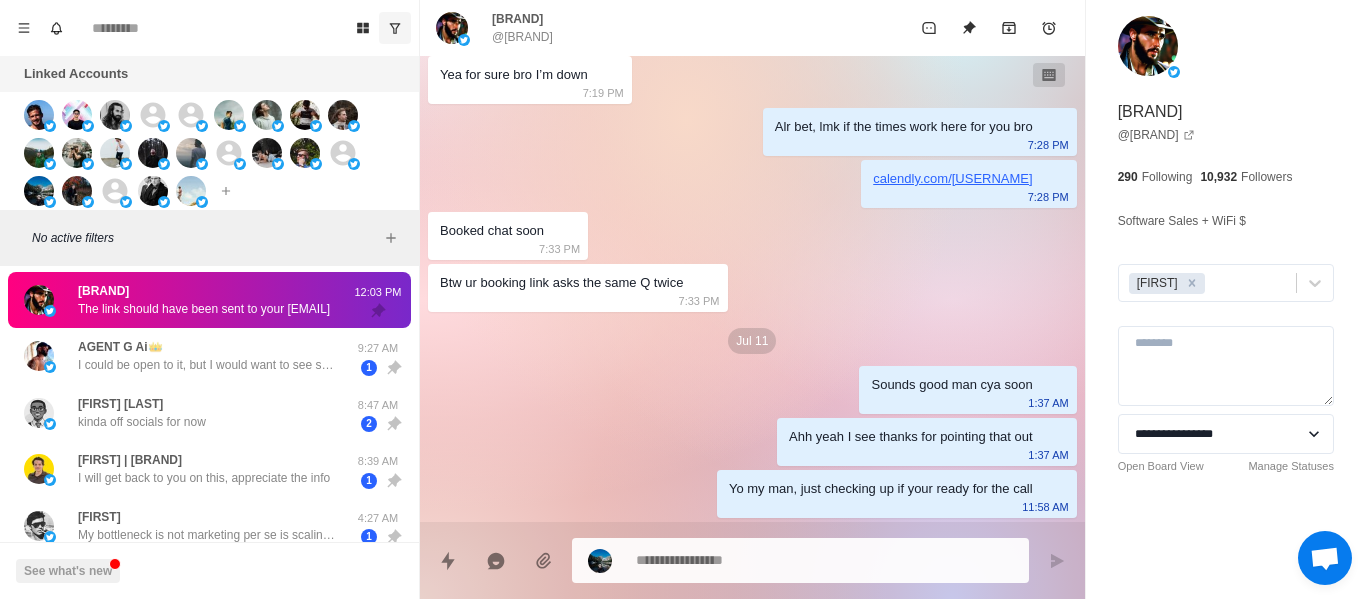 type on "*" 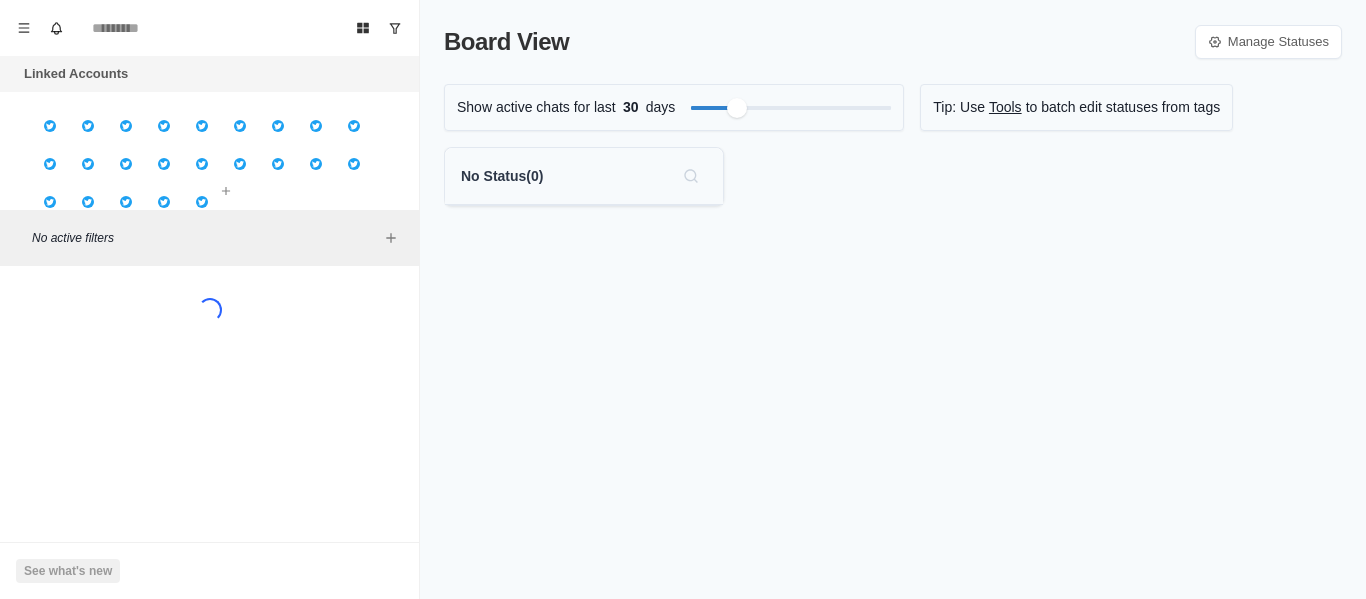 scroll, scrollTop: 0, scrollLeft: 0, axis: both 